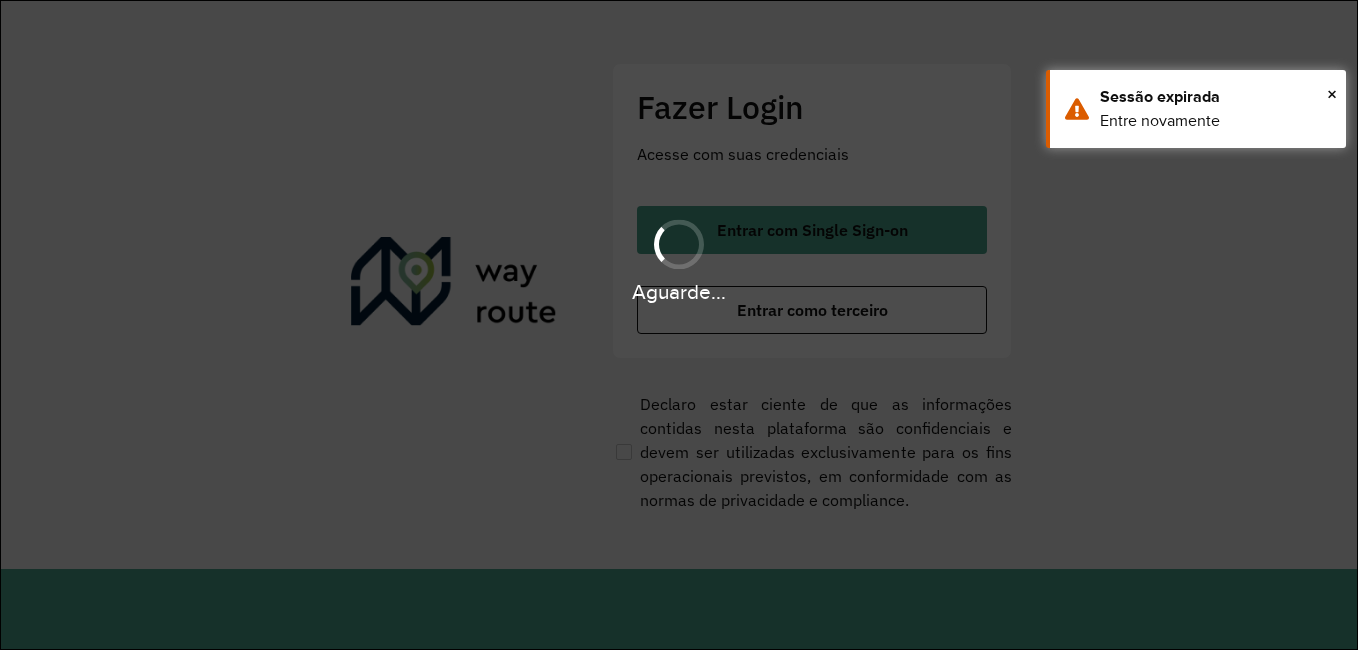 scroll, scrollTop: 0, scrollLeft: 0, axis: both 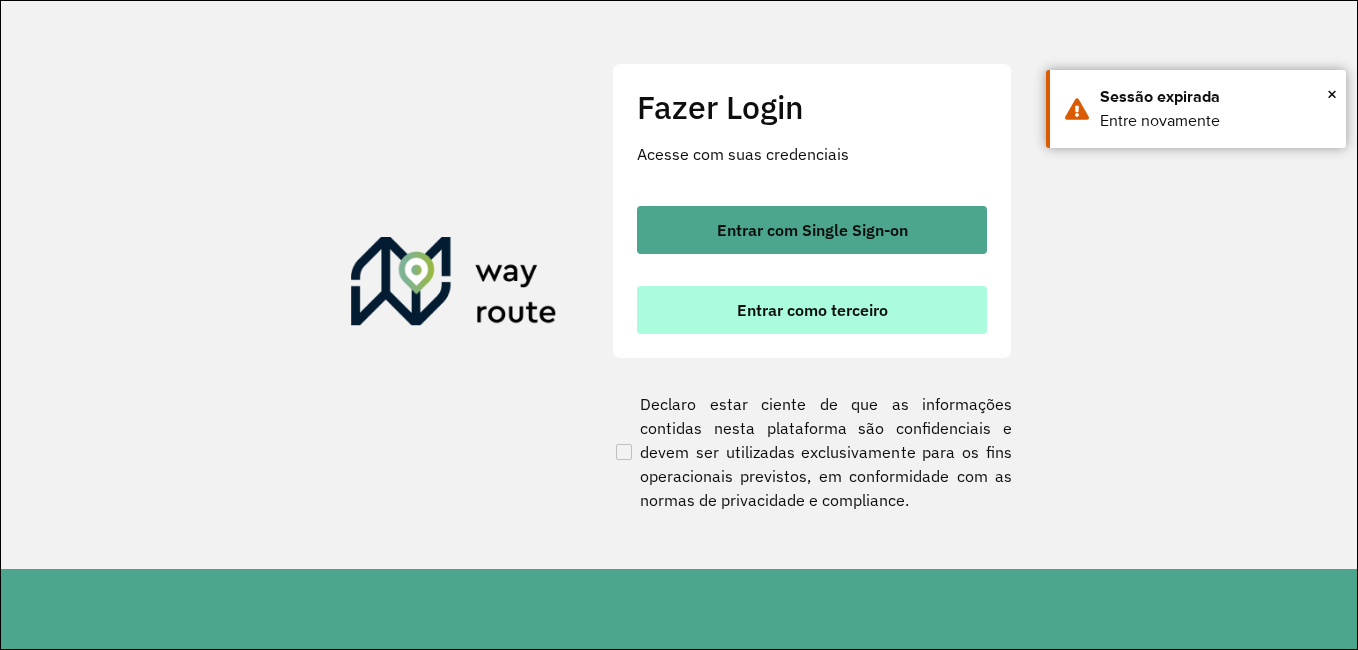 click on "Entrar como terceiro" at bounding box center (812, 310) 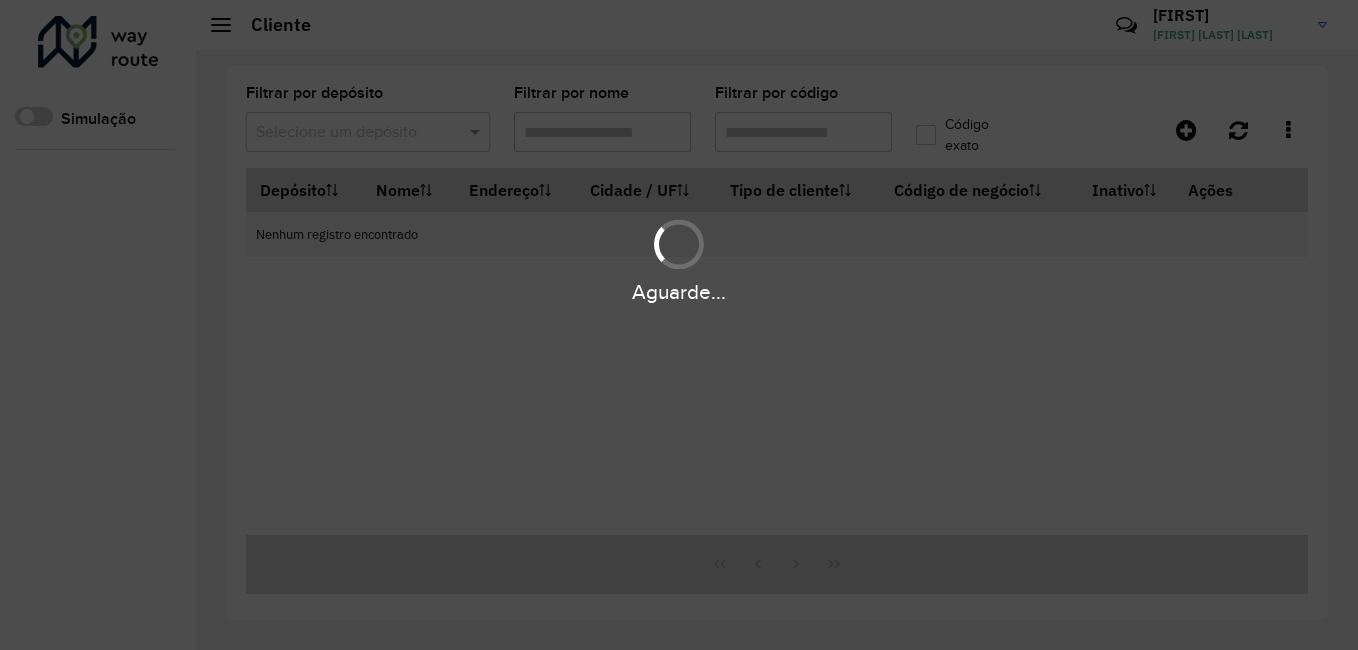 scroll, scrollTop: 0, scrollLeft: 0, axis: both 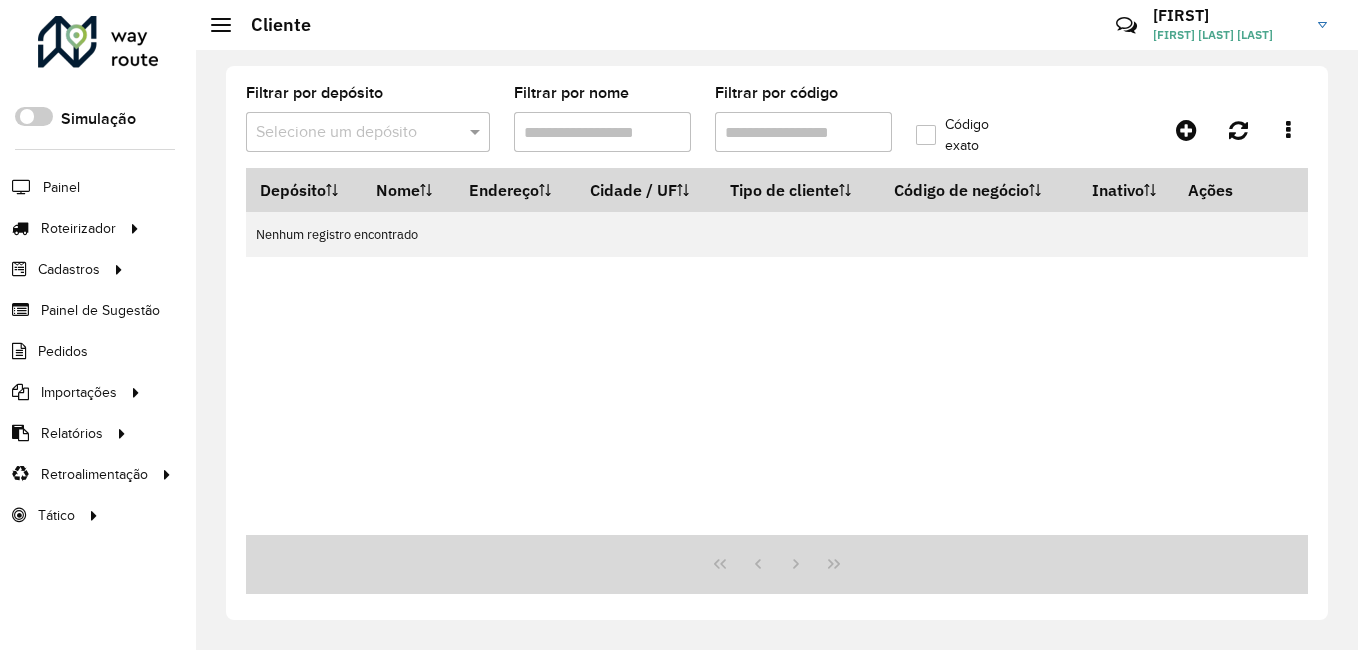 click on "Filtrar por código" at bounding box center (803, 132) 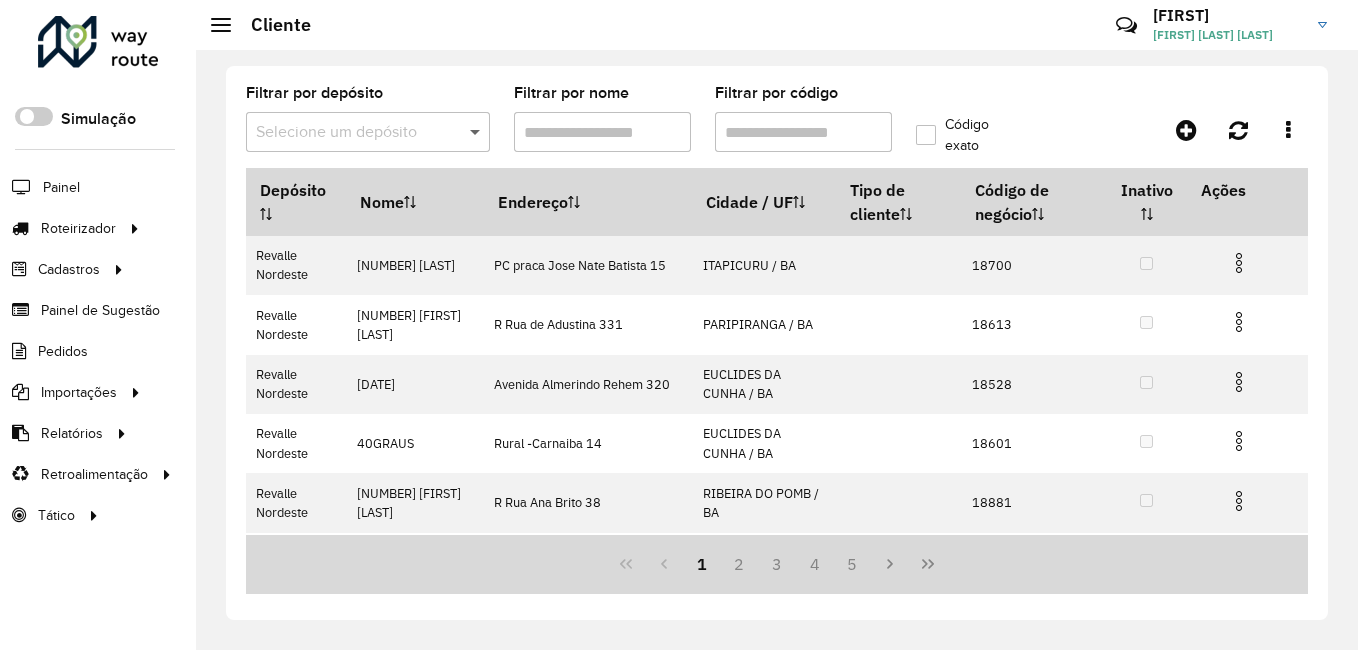 click at bounding box center (477, 132) 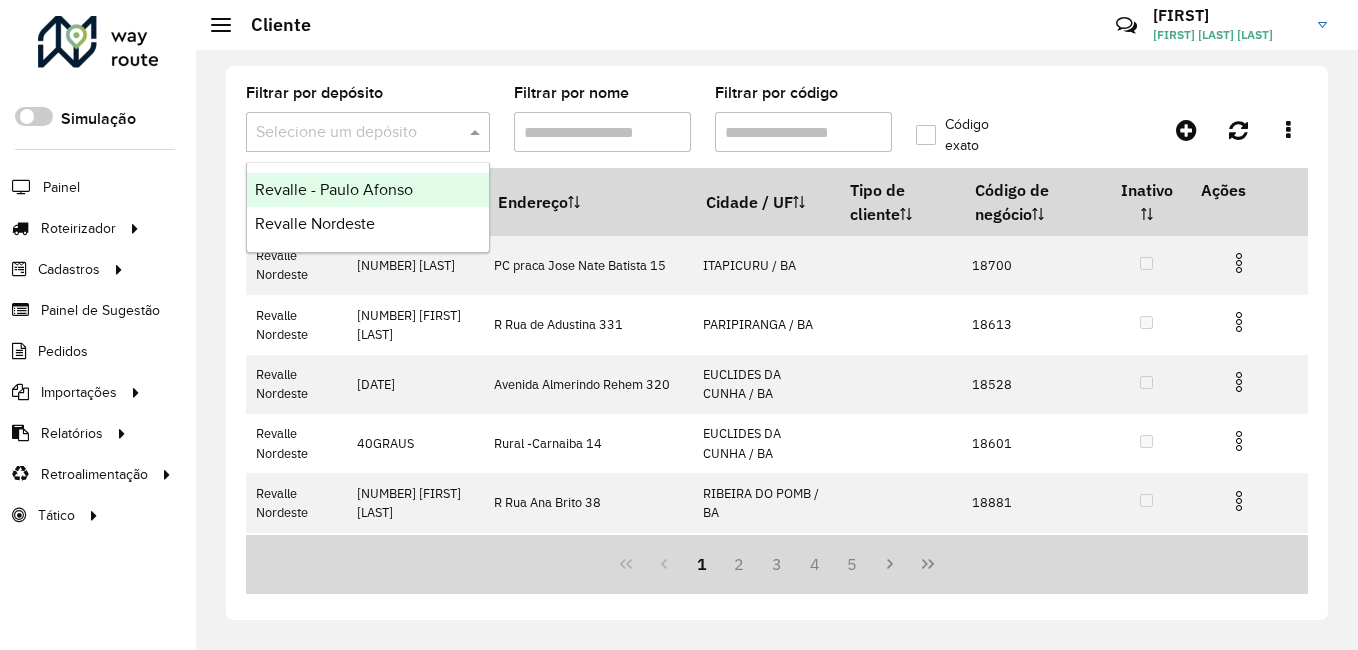 click on "Revalle - Paulo Afonso" at bounding box center (334, 189) 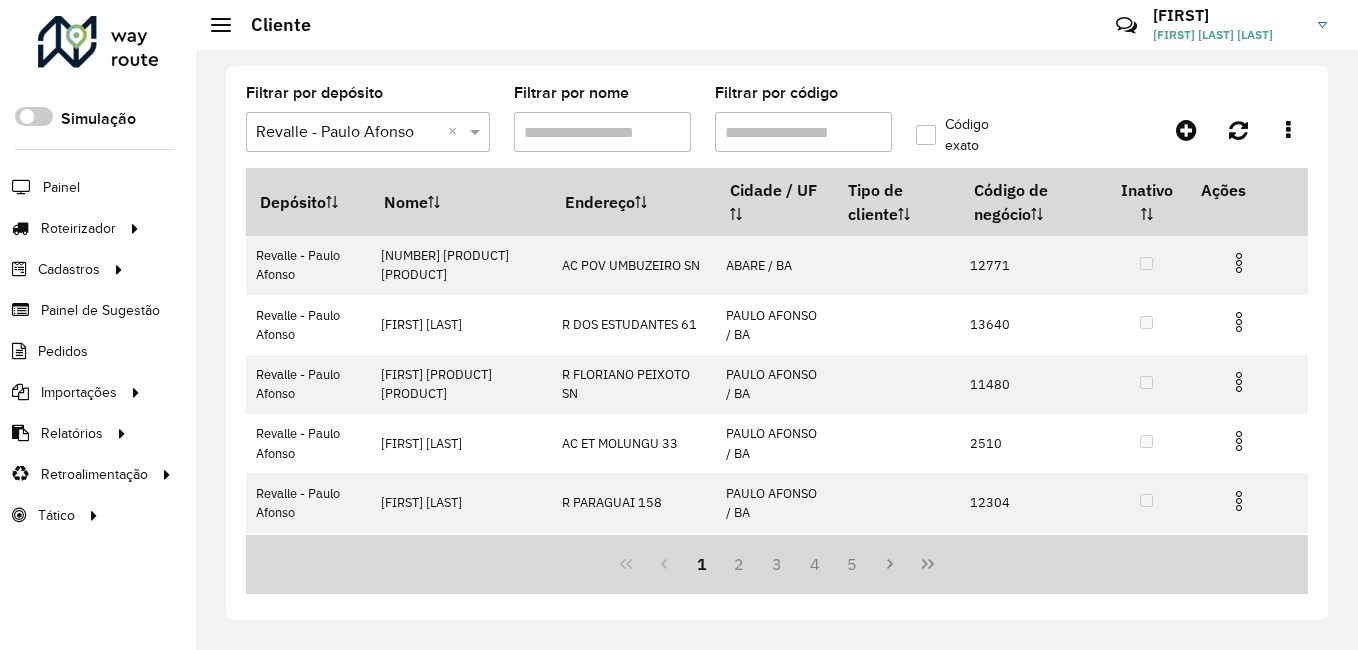 click on "Filtrar por código" at bounding box center (803, 132) 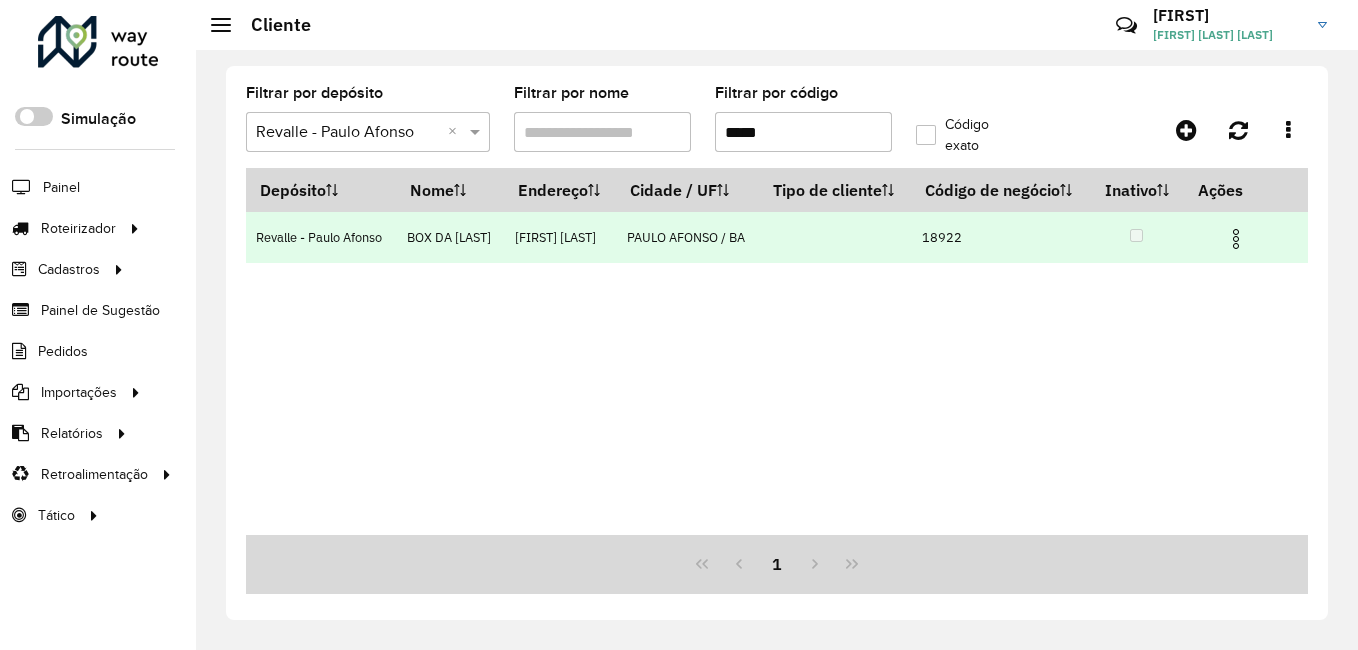 type on "*****" 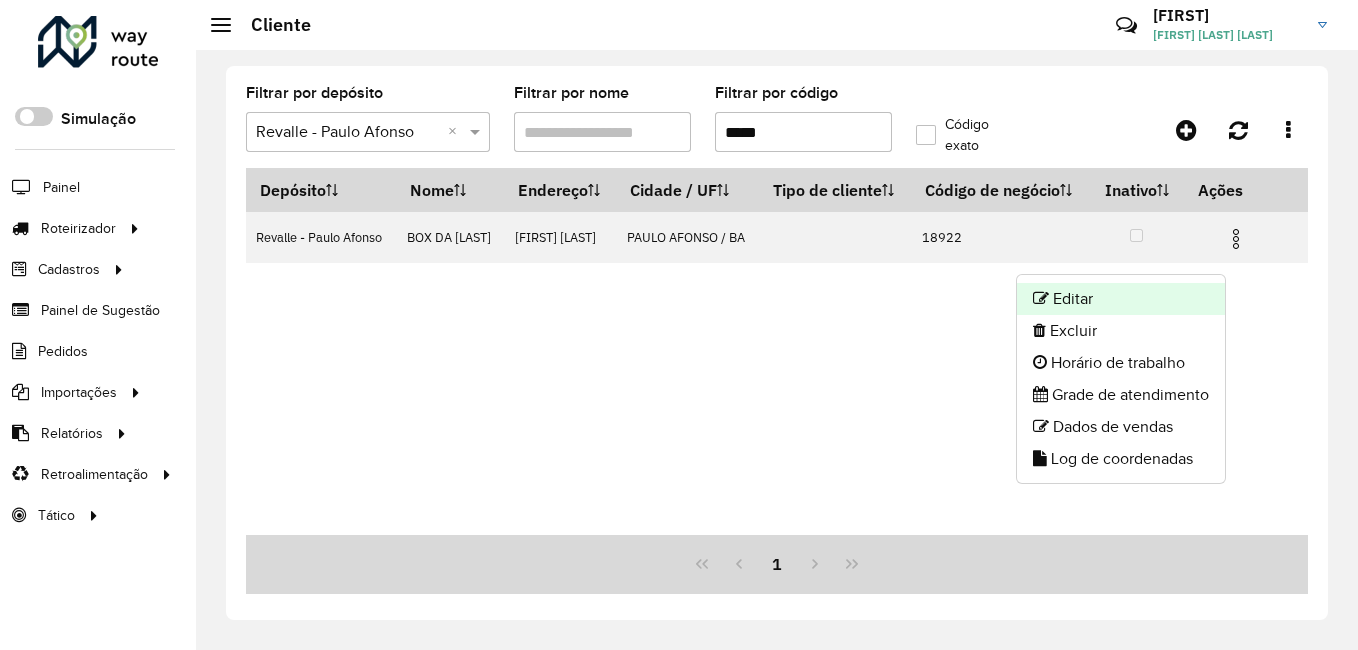 click on "Editar" 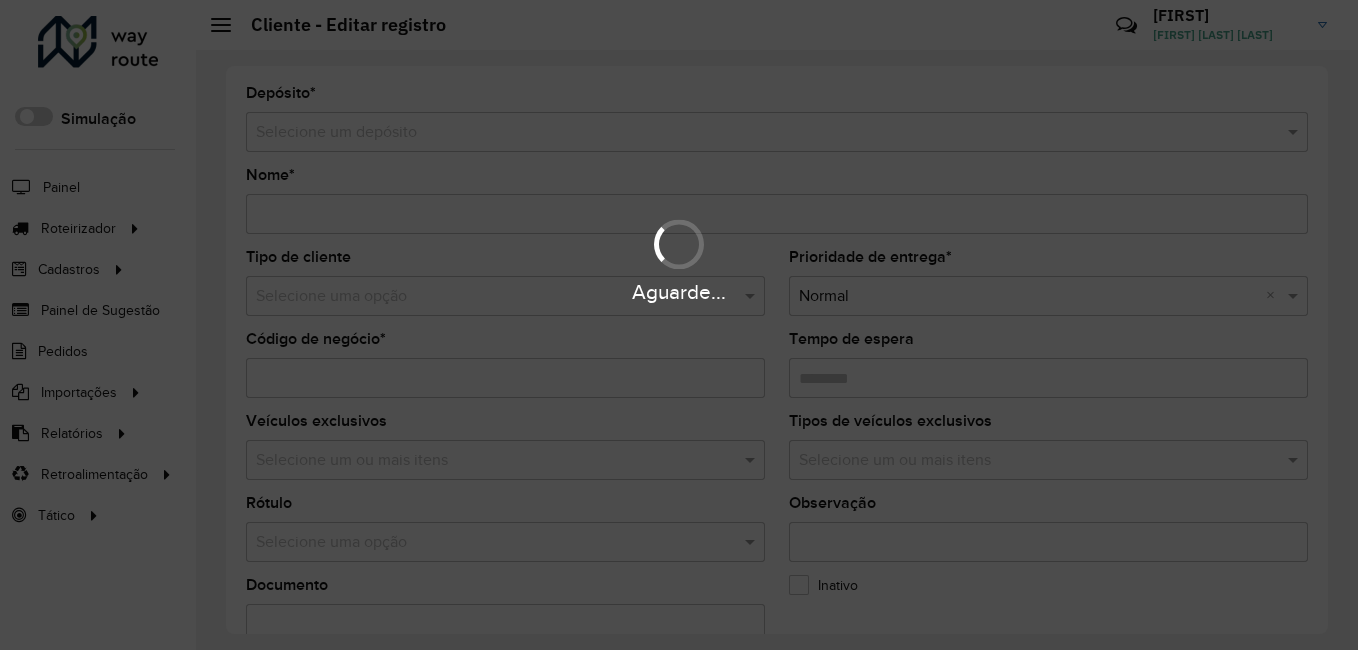 type on "**********" 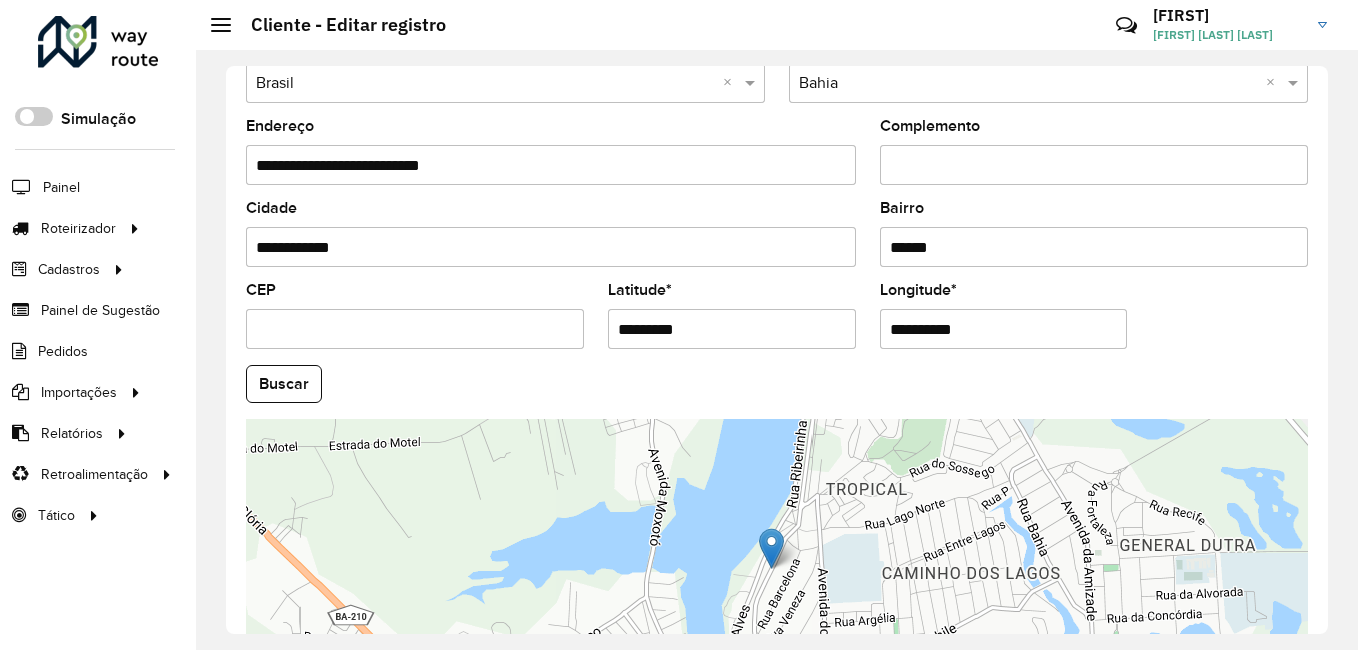 scroll, scrollTop: 684, scrollLeft: 0, axis: vertical 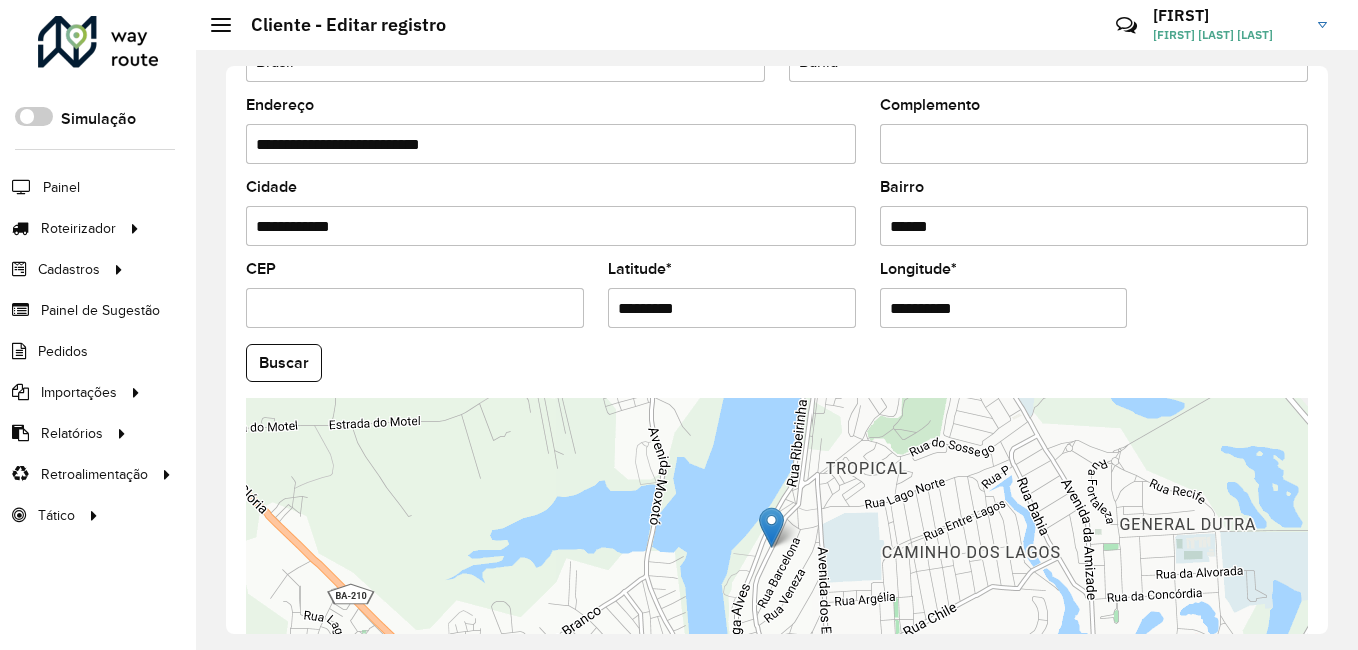 click on "*********" at bounding box center [732, 308] 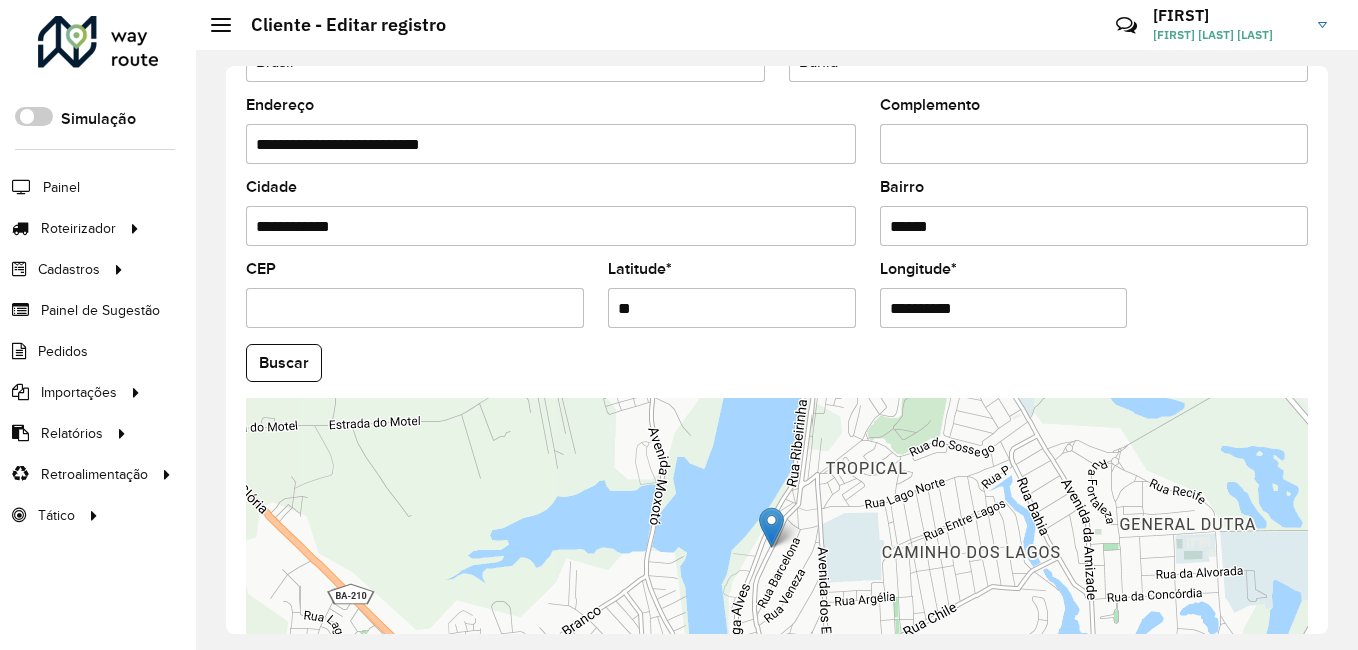 type on "*" 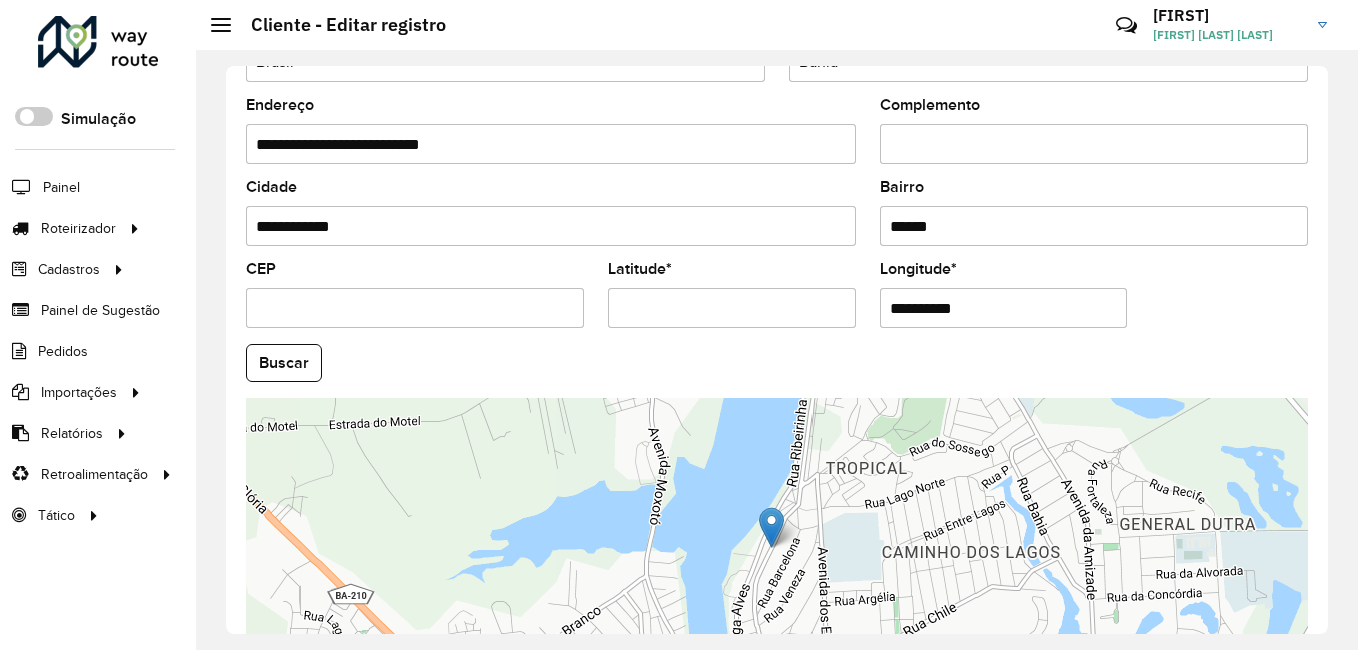 paste on "*********" 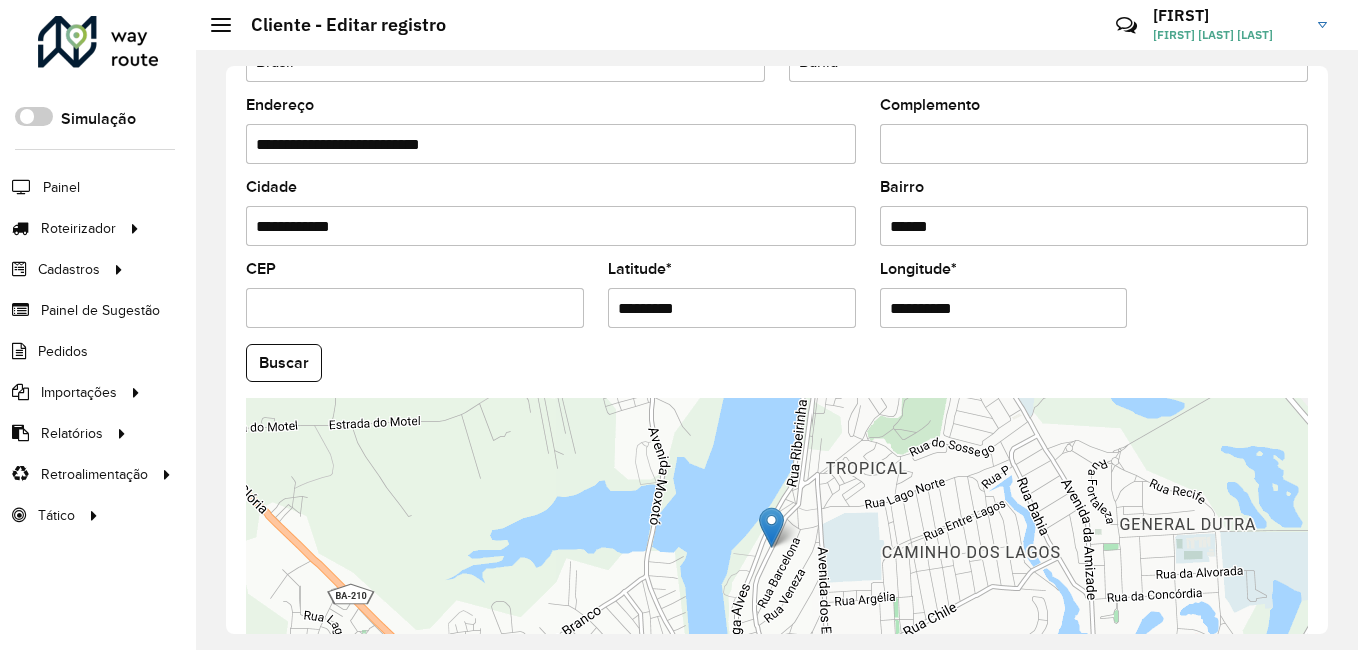 click on "**********" at bounding box center (1004, 308) 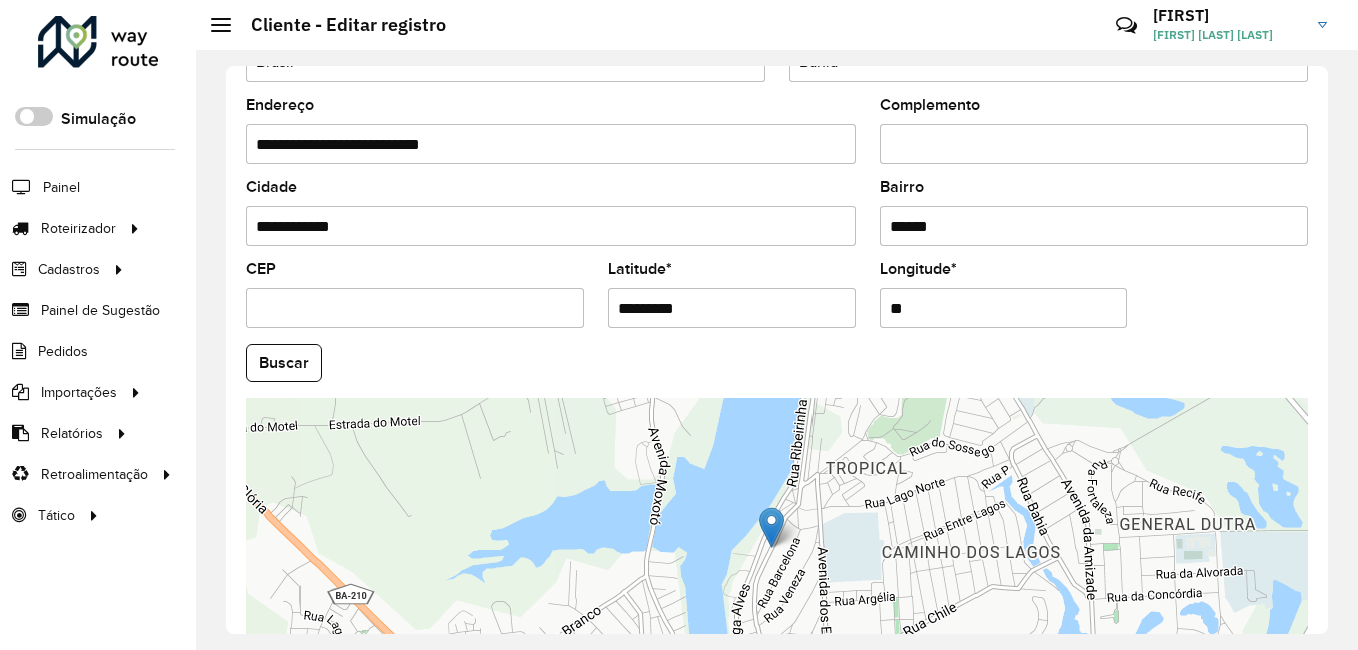 type on "*" 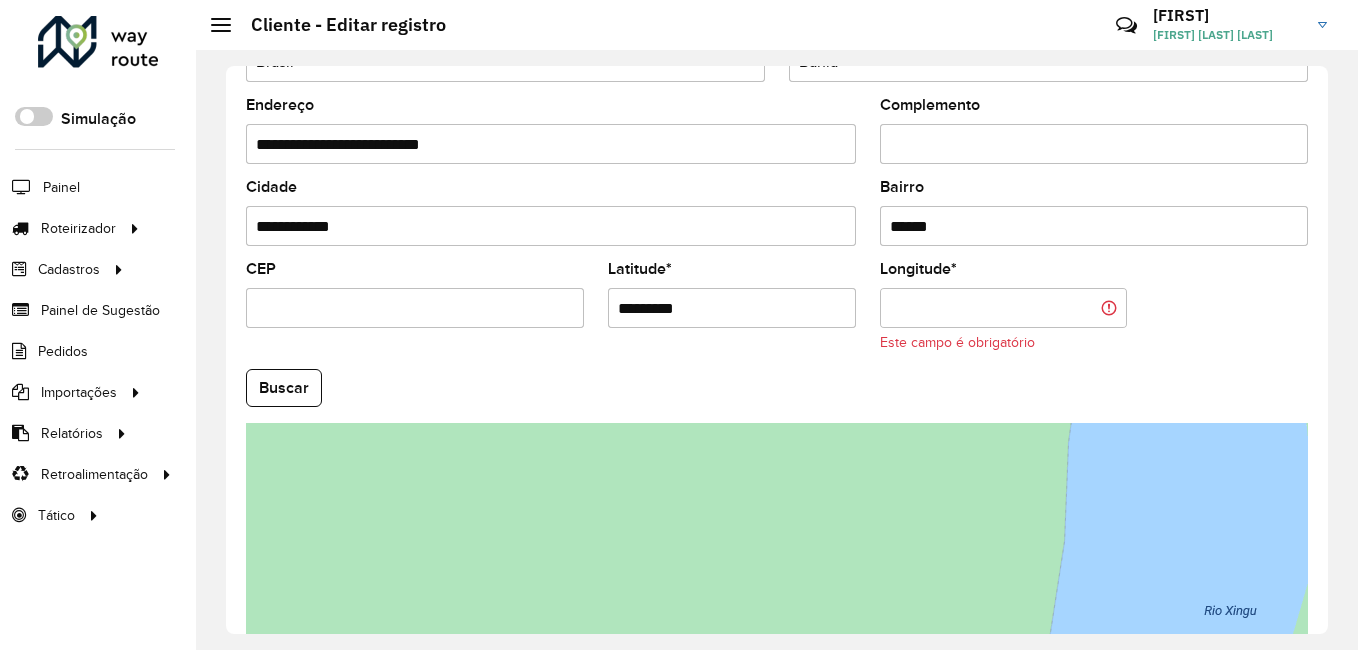 paste on "**********" 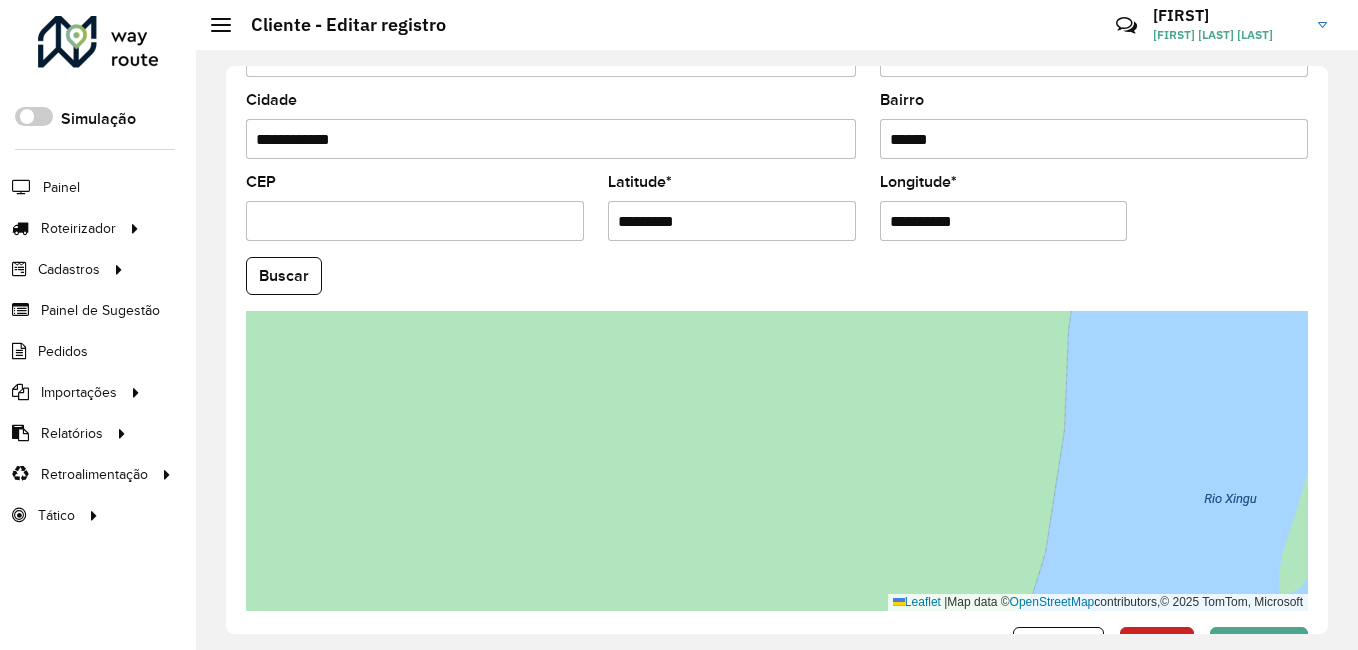 scroll, scrollTop: 838, scrollLeft: 0, axis: vertical 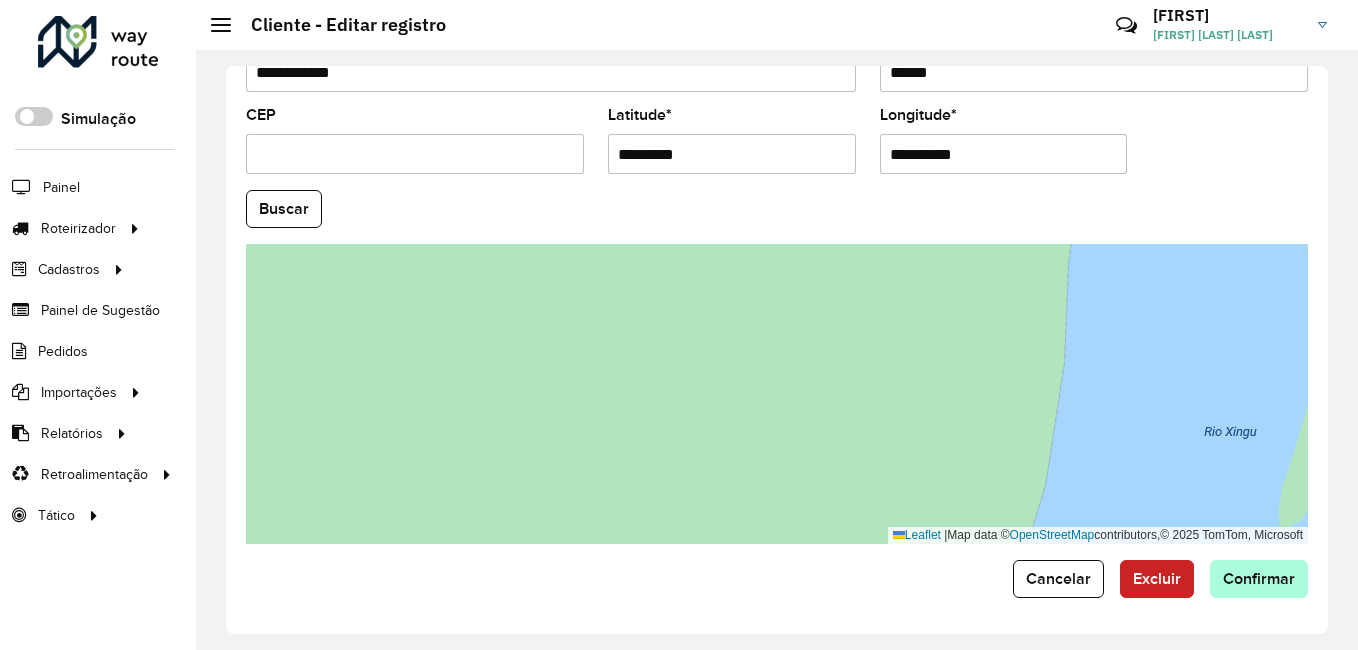 type on "**********" 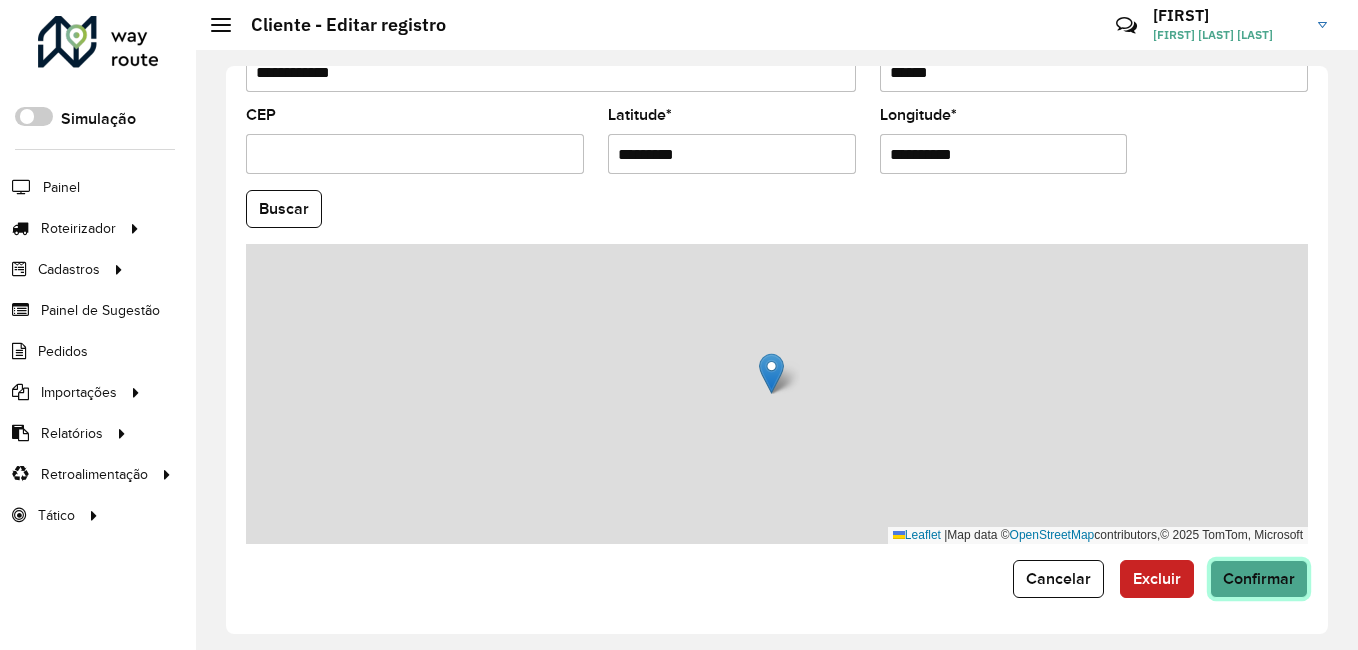 click on "Aguarde...  Pop-up bloqueado!  Seu navegador bloqueou automáticamente a abertura de uma nova janela.   Acesse as configurações e adicione o endereço do sistema a lista de permissão.   Fechar  Roteirizador AmbevTech Simulação Painel Roteirizador Entregas Vendas Cadastros Checkpoint Classificações de venda Cliente Condição de pagamento Consulta de setores Depósito Disponibilidade de veículos Fator tipo de produto Gabarito planner Grupo Rota Fator Tipo Produto Grupo de Depósito Grupo de rotas exclusiva Grupo de setores Jornada Jornada RN Layout integração Modelo Motorista Multi Depósito Painel de sugestão Parada Pedágio Perfil de Vendedor Ponto de apoio Ponto de apoio FAD Prioridade pedido Produto Restrição de Atendimento Planner Rodízio de placa Rota exclusiva FAD Rótulo Setor Setor Planner Tempo de parada de refeição Tipo de cliente Tipo de veículo Tipo de veículo RN Transportadora Usuário Vendedor Veículo Painel de Sugestão Pedidos Importações Classificação e volume de venda" at bounding box center (679, 325) 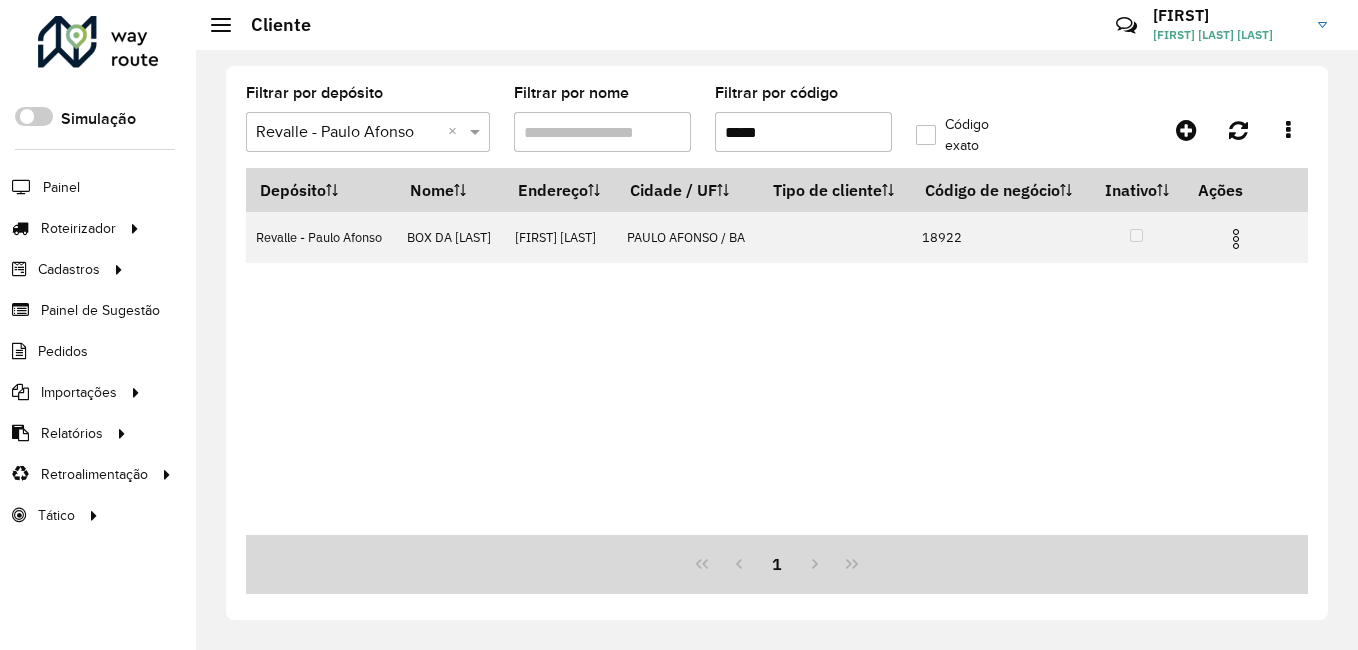 click on "*****" at bounding box center (803, 132) 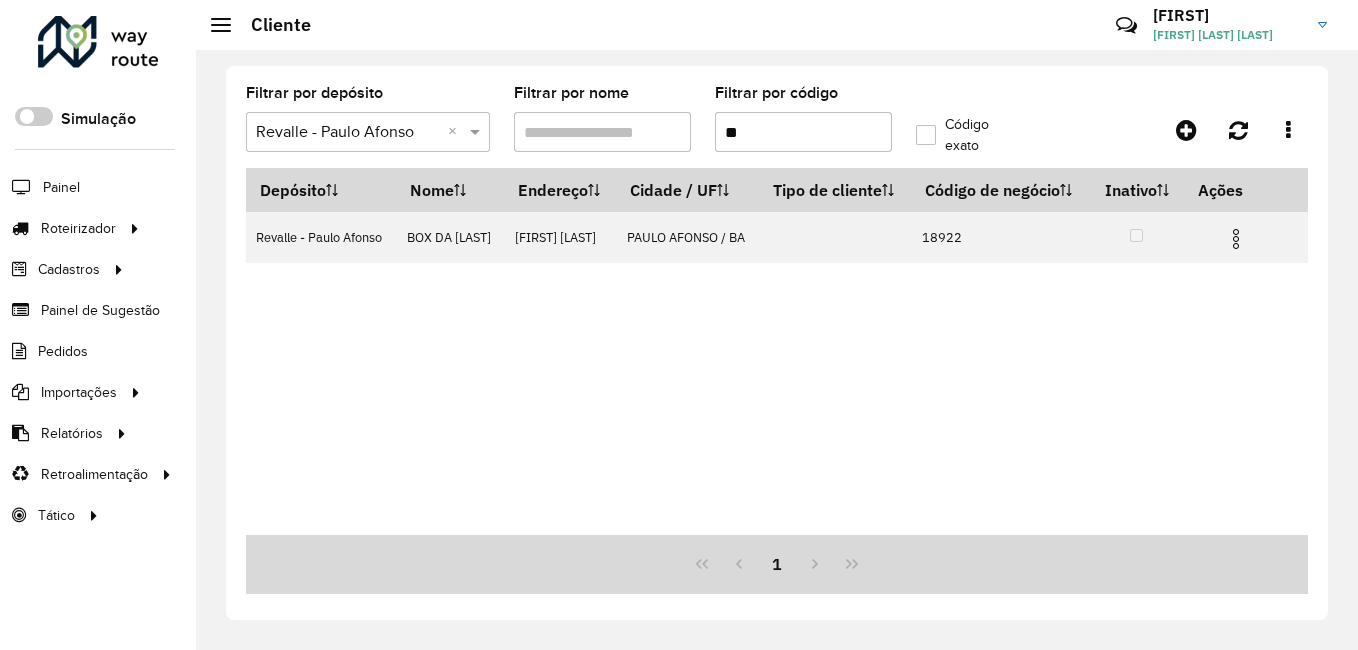 type on "*" 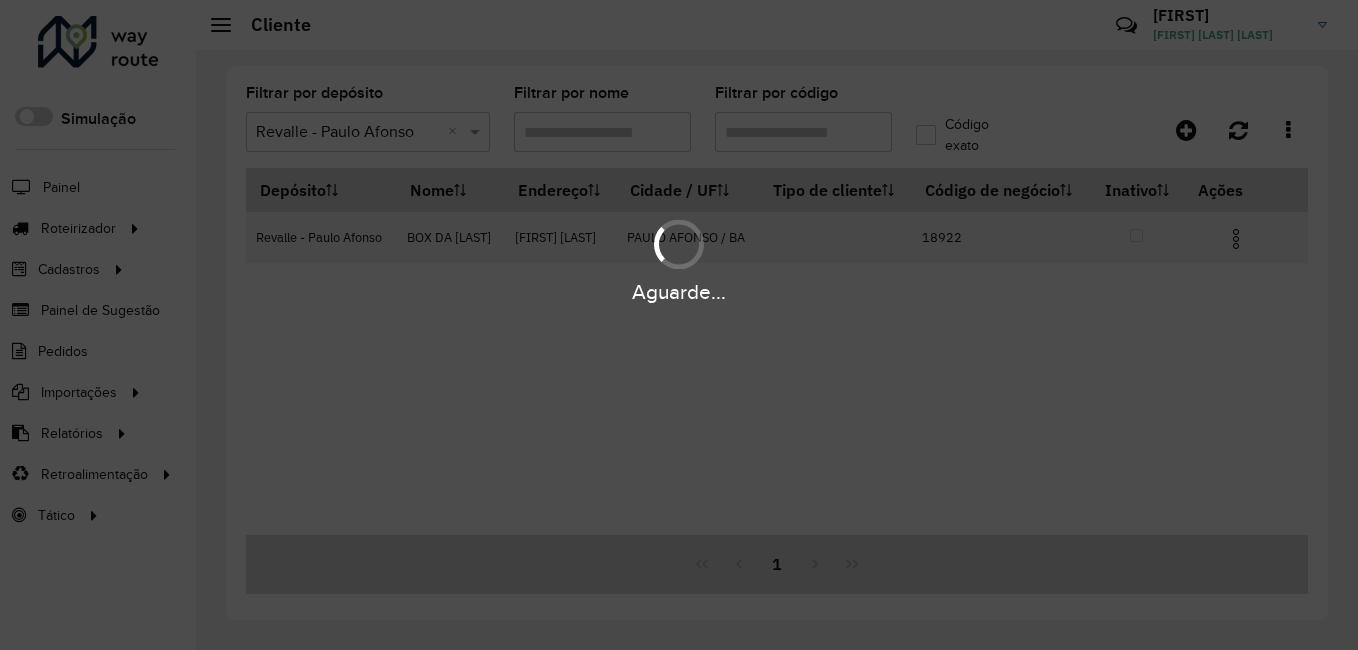 paste on "*****" 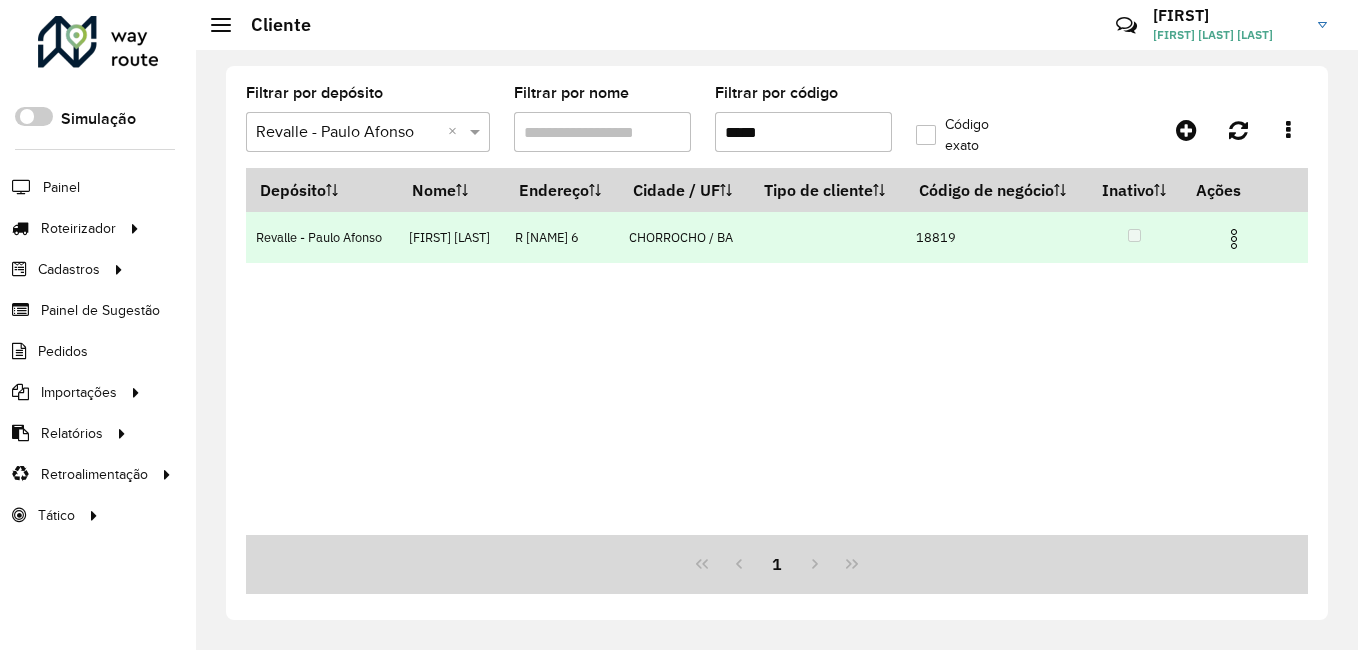 type on "*****" 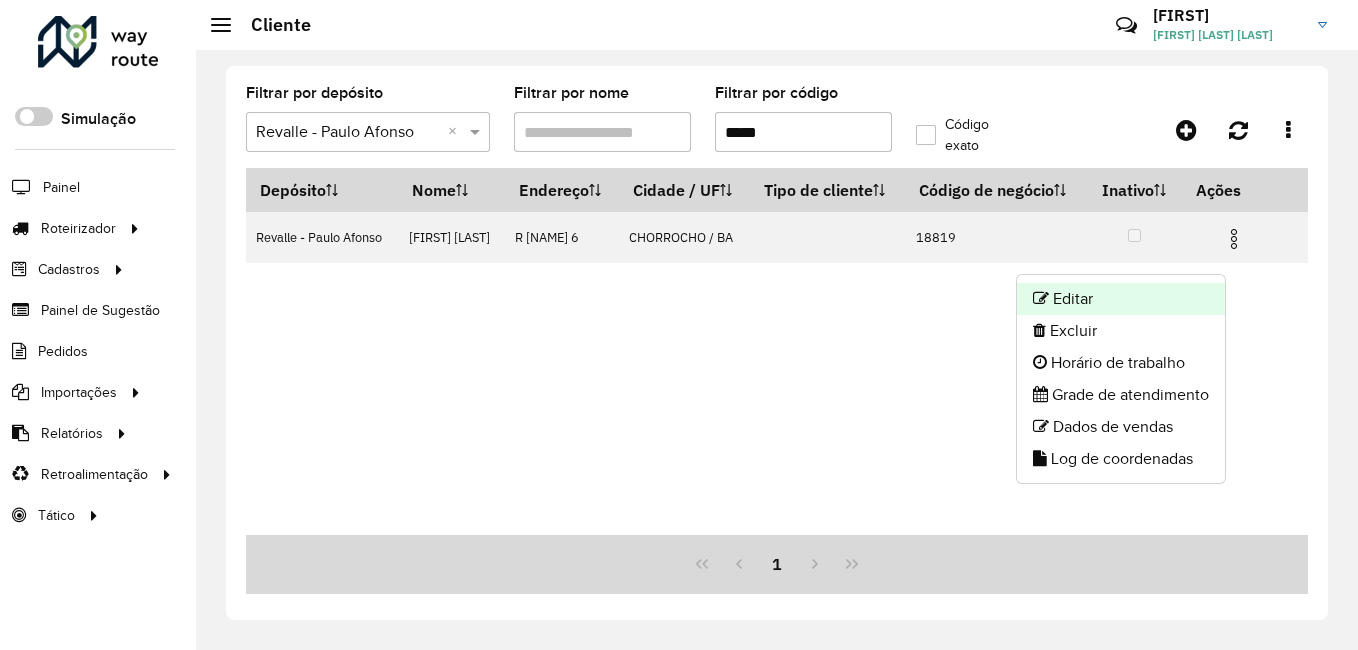 click on "Editar" 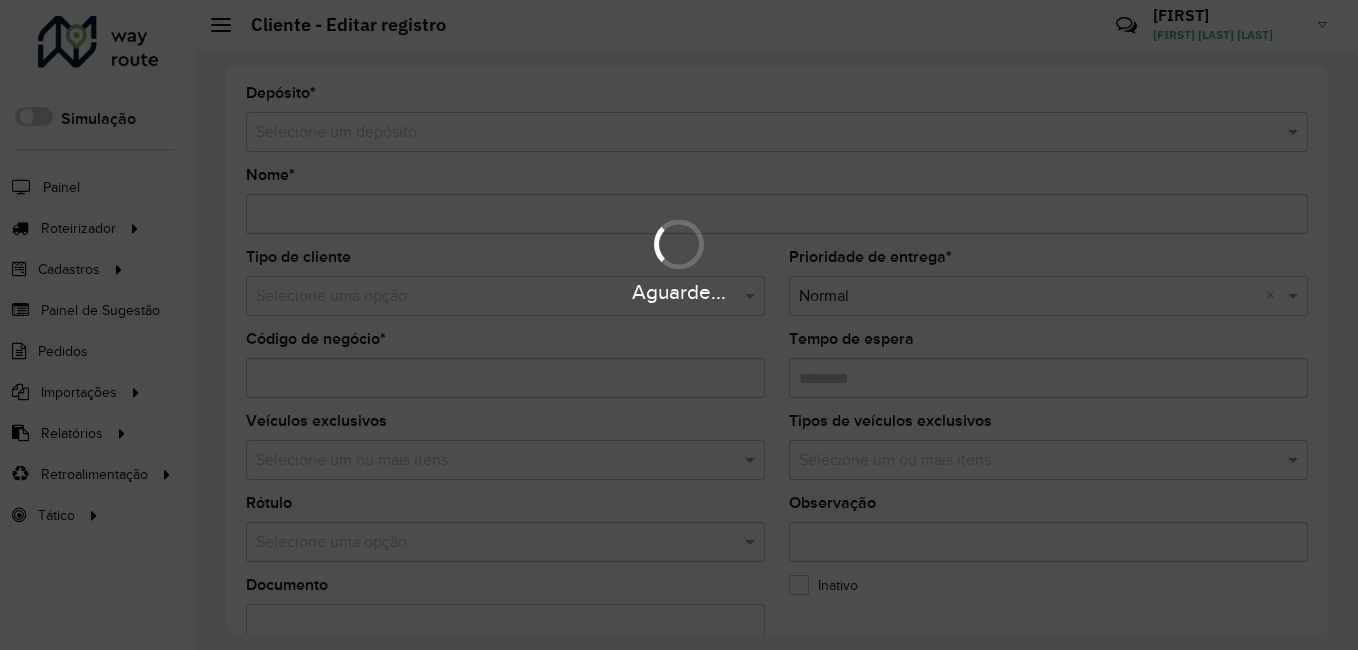 type on "**********" 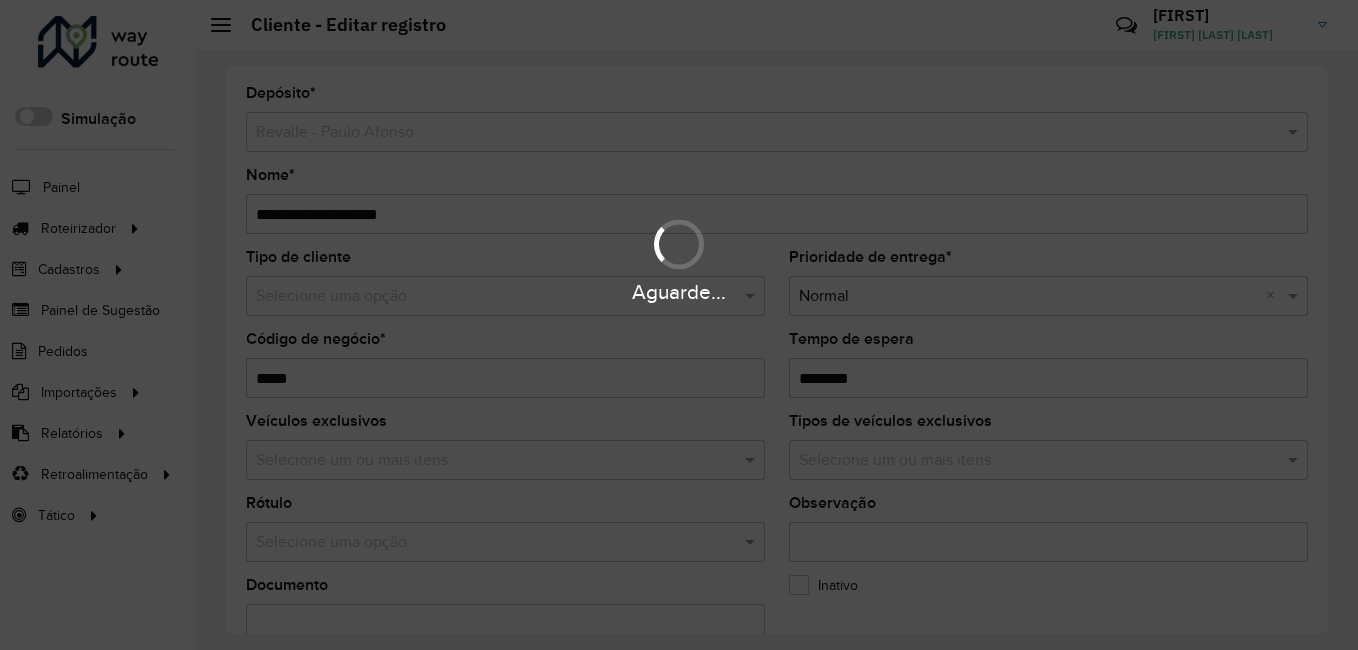 drag, startPoint x: 1323, startPoint y: 255, endPoint x: 1333, endPoint y: 313, distance: 58.855755 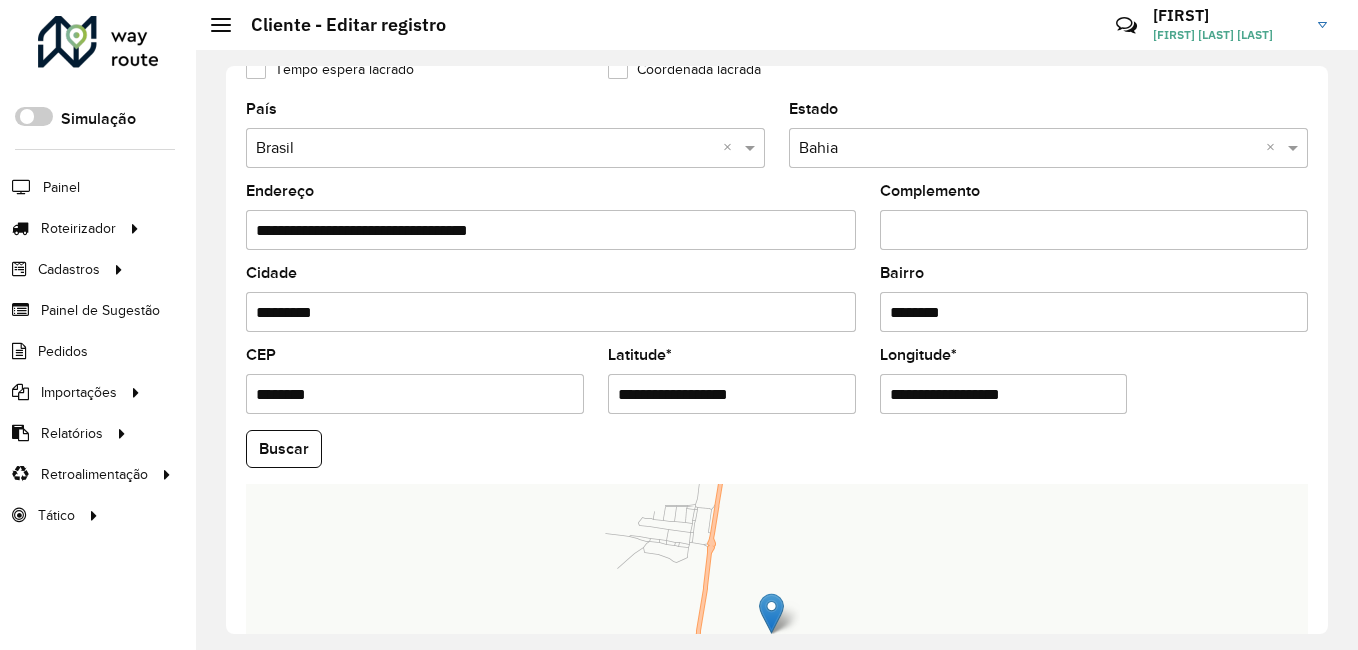 scroll, scrollTop: 601, scrollLeft: 0, axis: vertical 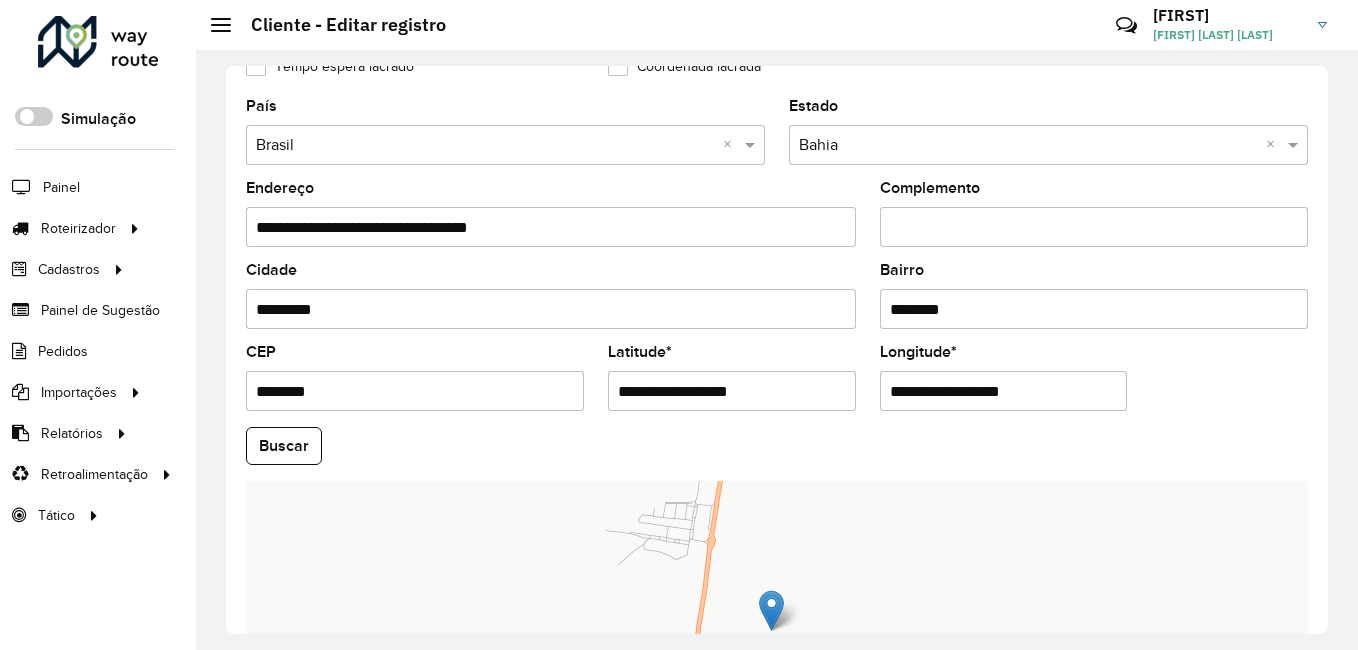 click on "**********" at bounding box center (732, 391) 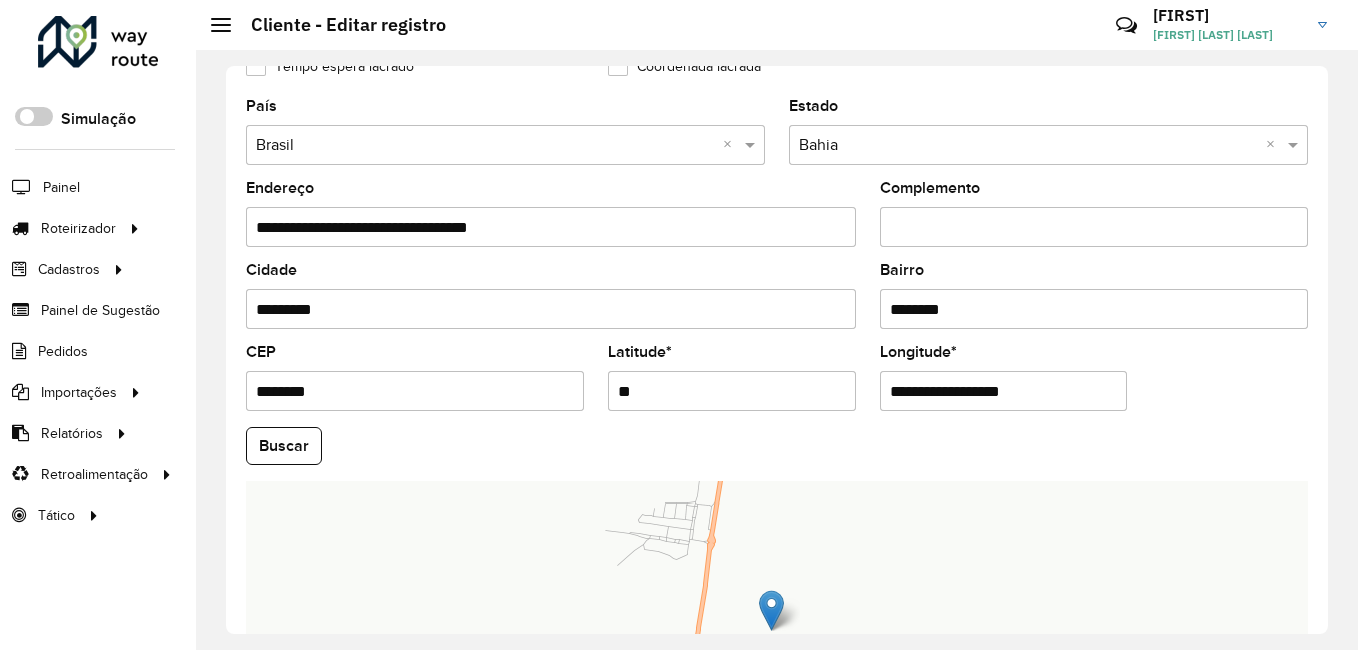 type on "*" 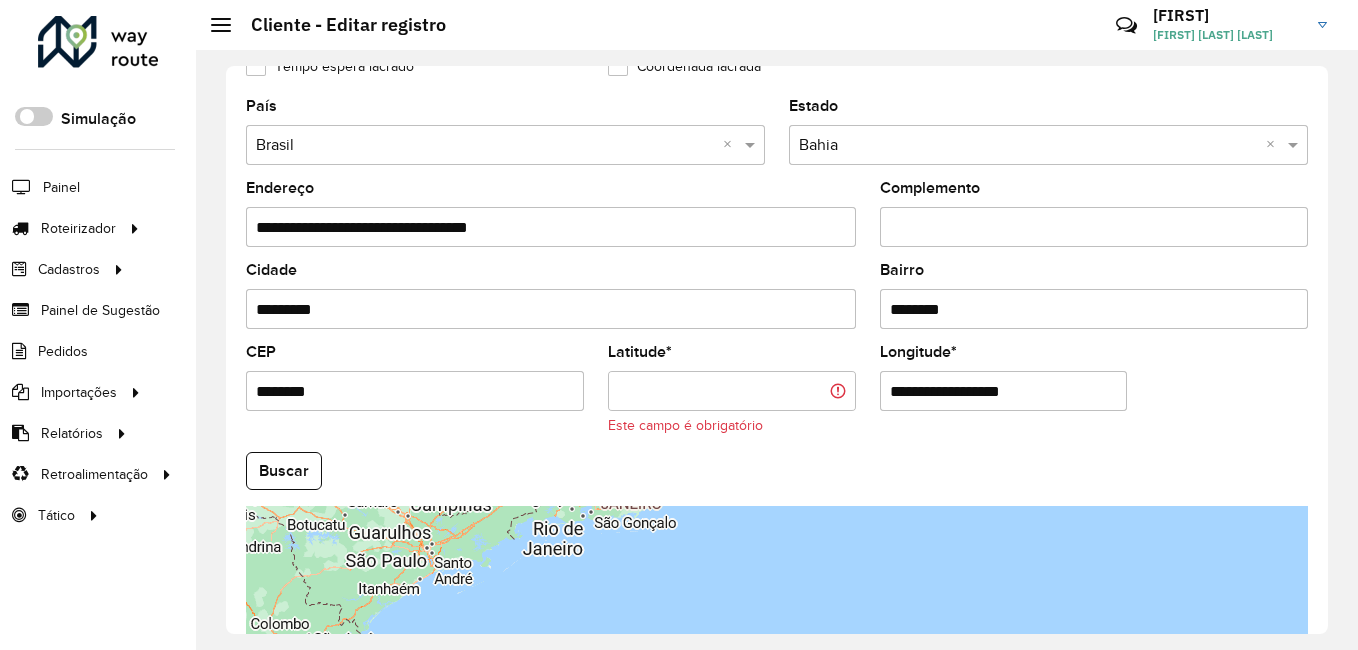 paste on "*********" 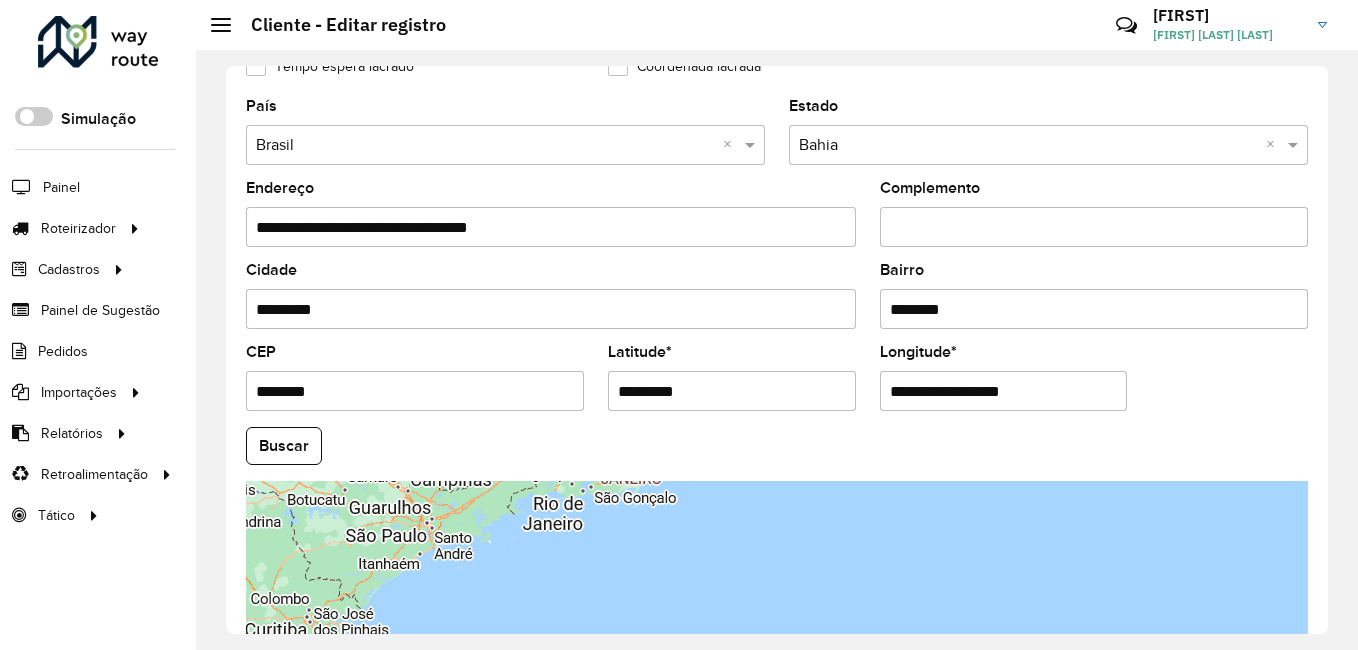 type on "*********" 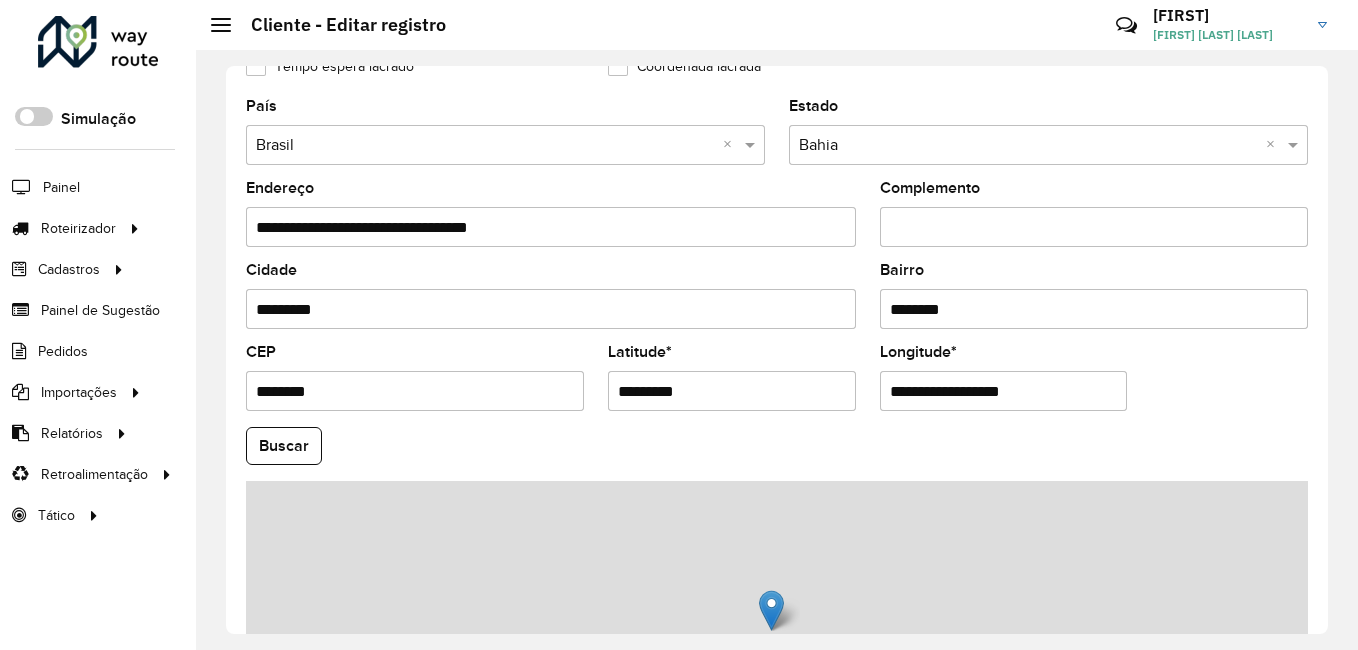 click on "Aguarde...  Pop-up bloqueado!  Seu navegador bloqueou automáticamente a abertura de uma nova janela.   Acesse as configurações e adicione o endereço do sistema a lista de permissão.   Fechar  Roteirizador AmbevTech Simulação Painel Roteirizador Entregas Vendas Cadastros Checkpoint Classificações de venda Cliente Condição de pagamento Consulta de setores Depósito Disponibilidade de veículos Fator tipo de produto Gabarito planner Grupo Rota Fator Tipo Produto Grupo de Depósito Grupo de rotas exclusiva Grupo de setores Jornada Jornada RN Layout integração Modelo Motorista Multi Depósito Painel de sugestão Parada Pedágio Perfil de Vendedor Ponto de apoio Ponto de apoio FAD Prioridade pedido Produto Restrição de Atendimento Planner Rodízio de placa Rota exclusiva FAD Rótulo Setor Setor Planner Tempo de parada de refeição Tipo de cliente Tipo de veículo Tipo de veículo RN Transportadora Usuário Vendedor Veículo Painel de Sugestão Pedidos Importações Classificação e volume de venda" at bounding box center (679, 325) 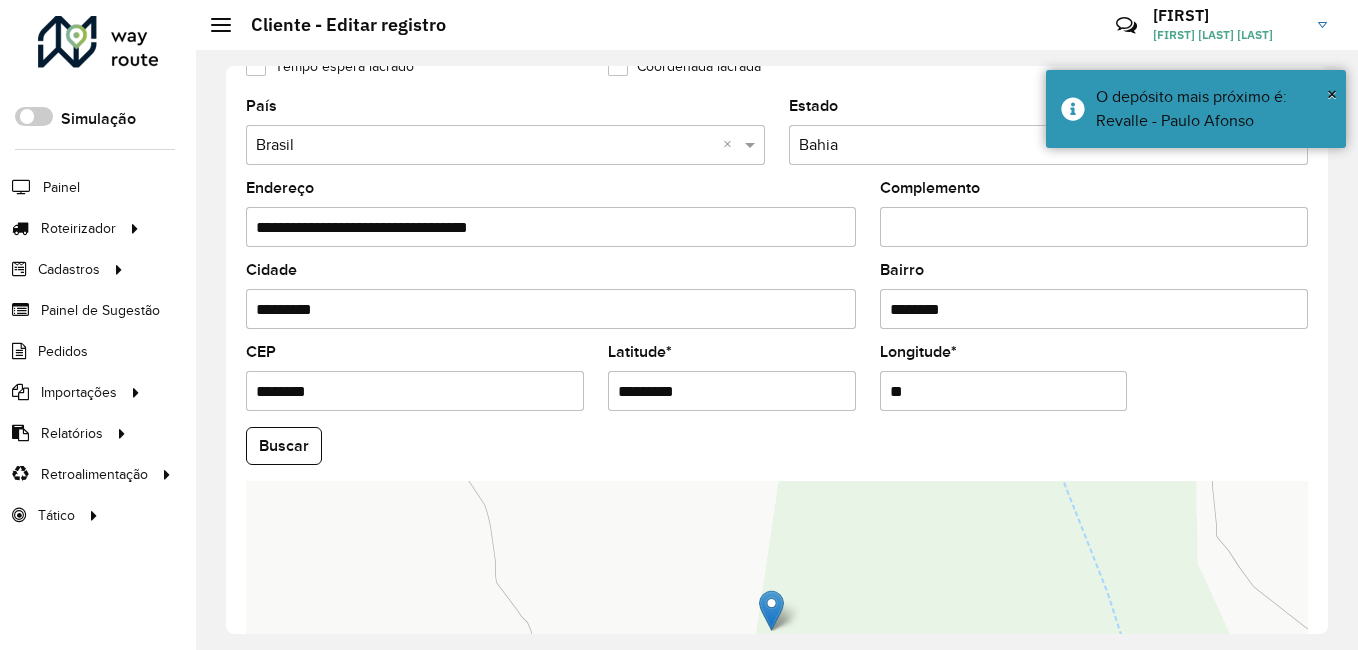 type on "*" 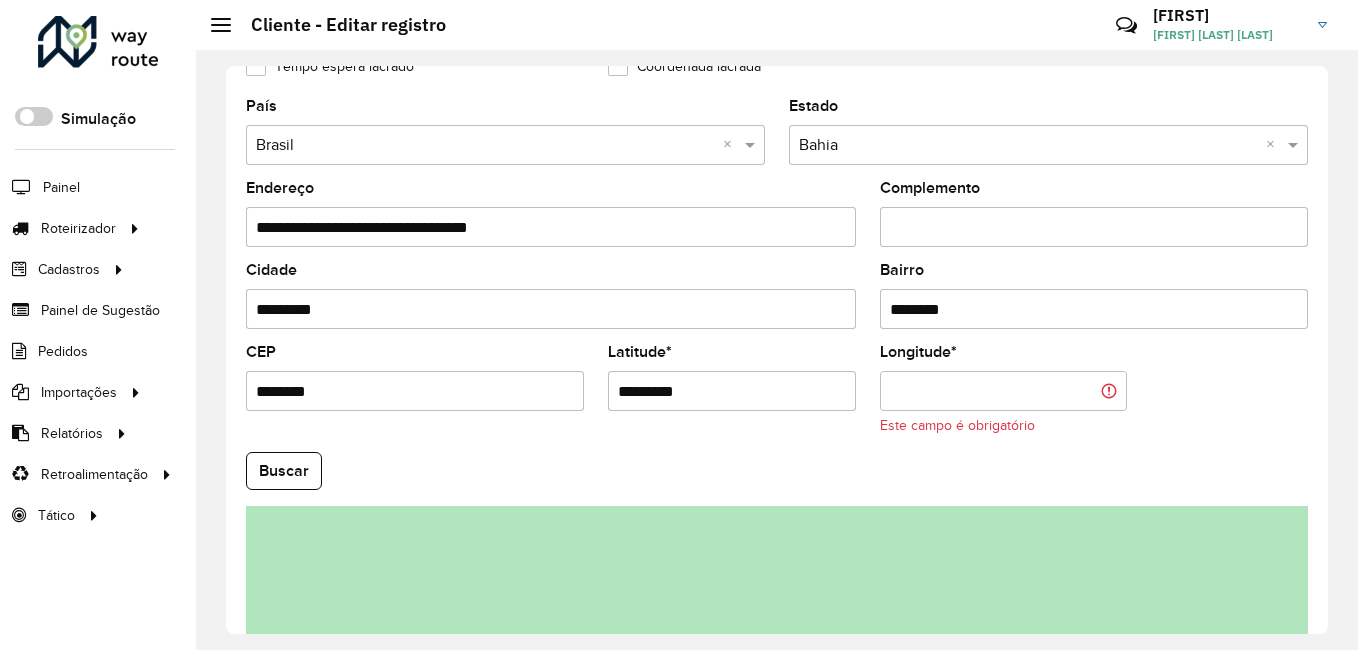 paste on "**********" 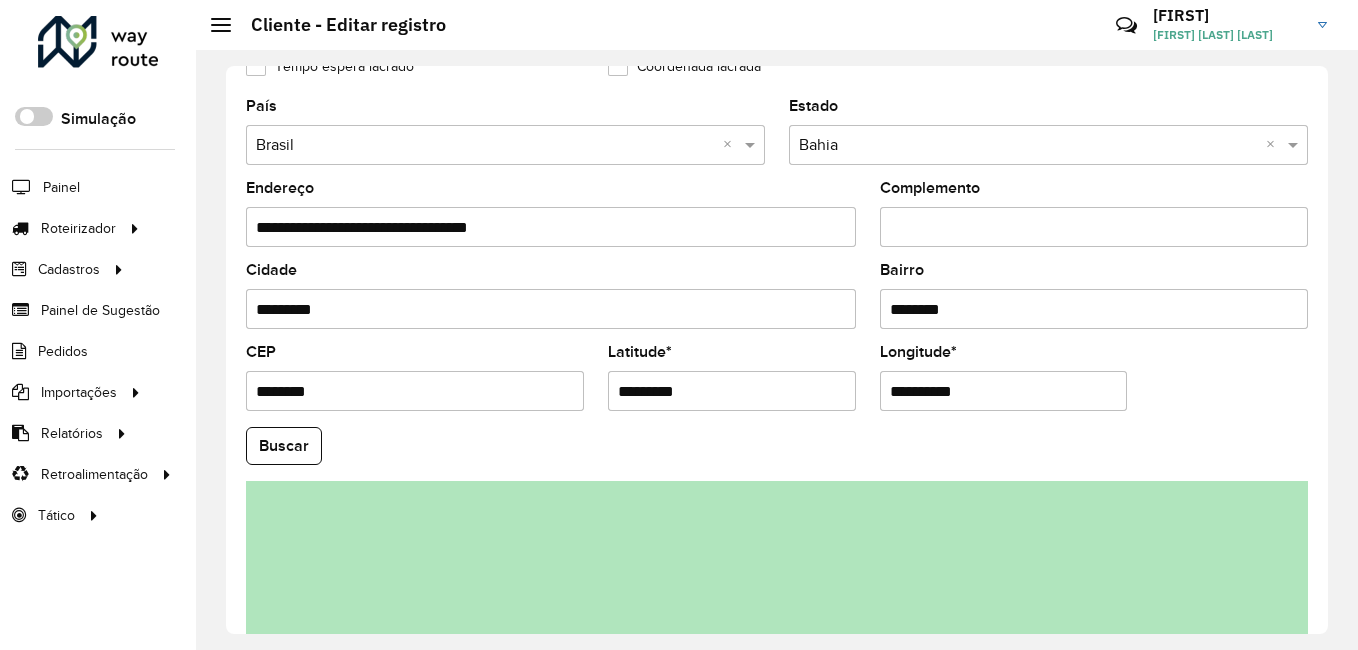 type on "**********" 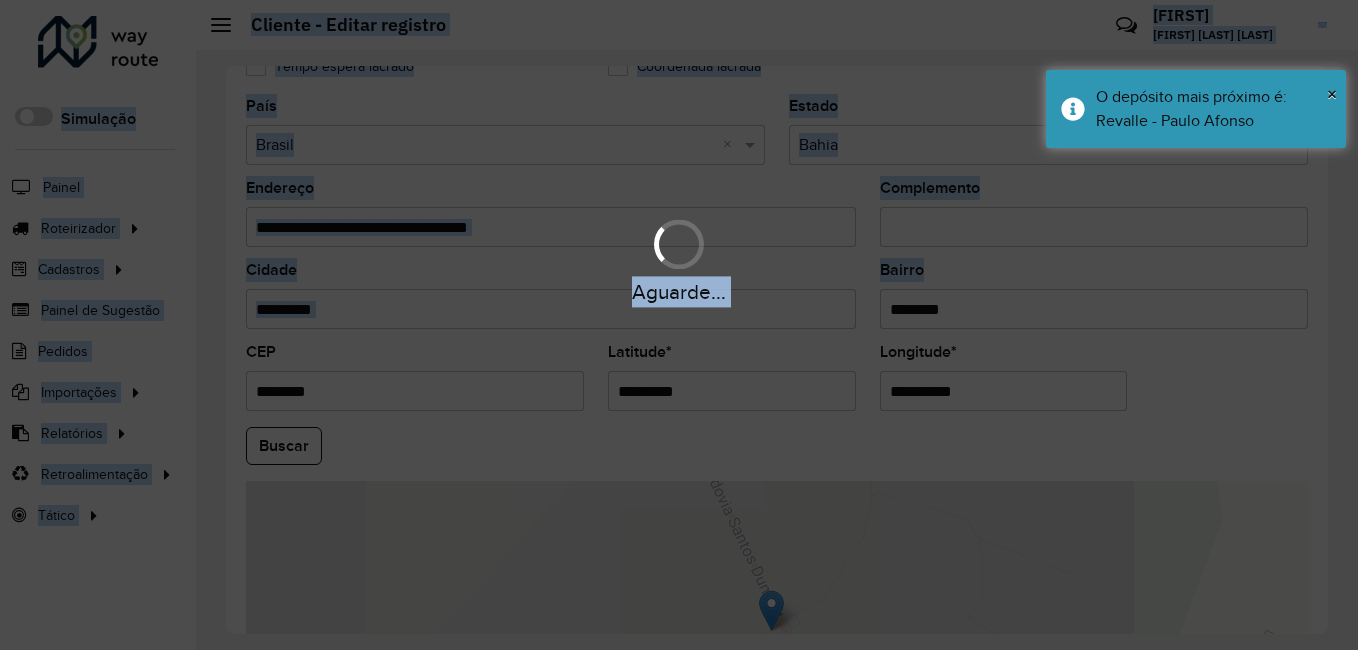 drag, startPoint x: 1321, startPoint y: 343, endPoint x: 1325, endPoint y: 425, distance: 82.0975 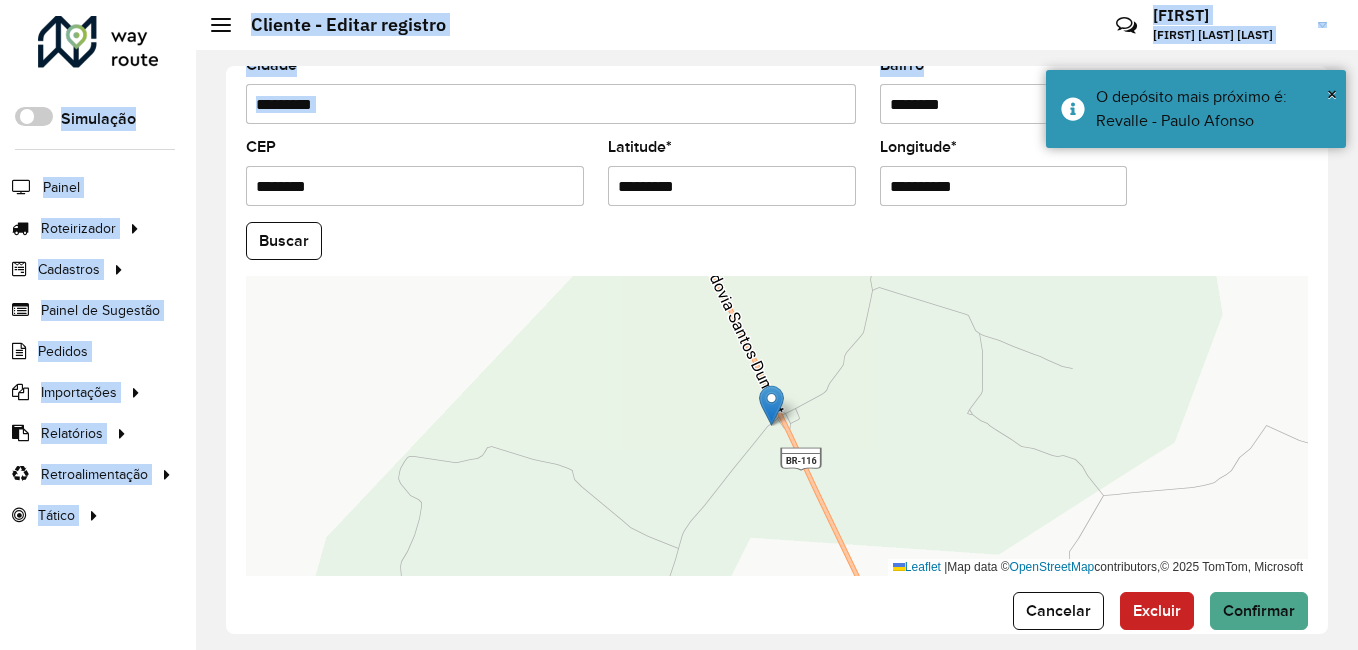 scroll, scrollTop: 838, scrollLeft: 0, axis: vertical 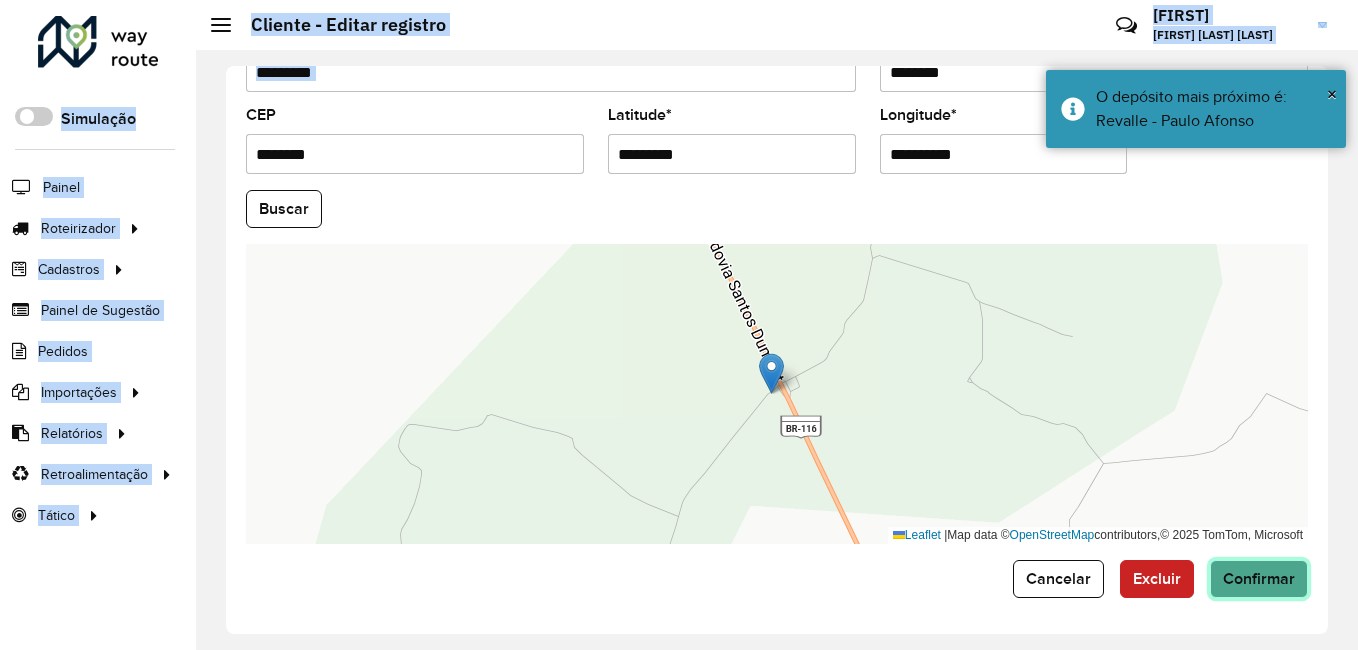 click on "Confirmar" 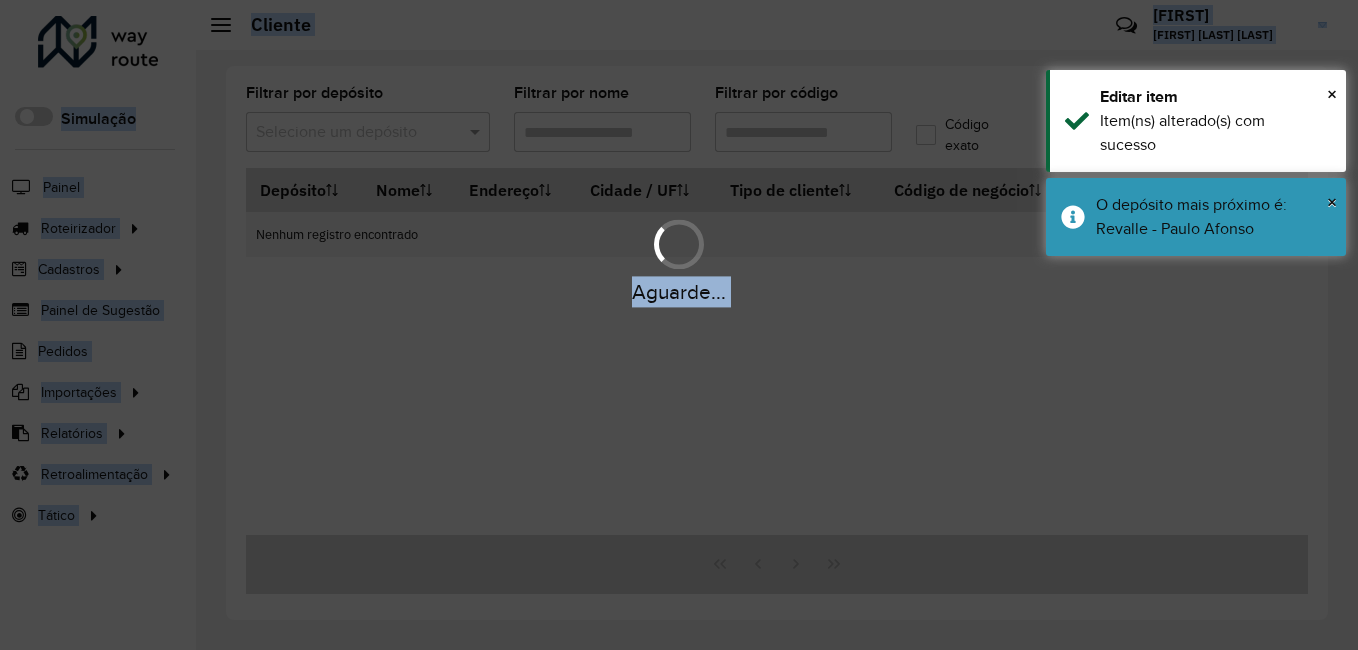 type on "*****" 